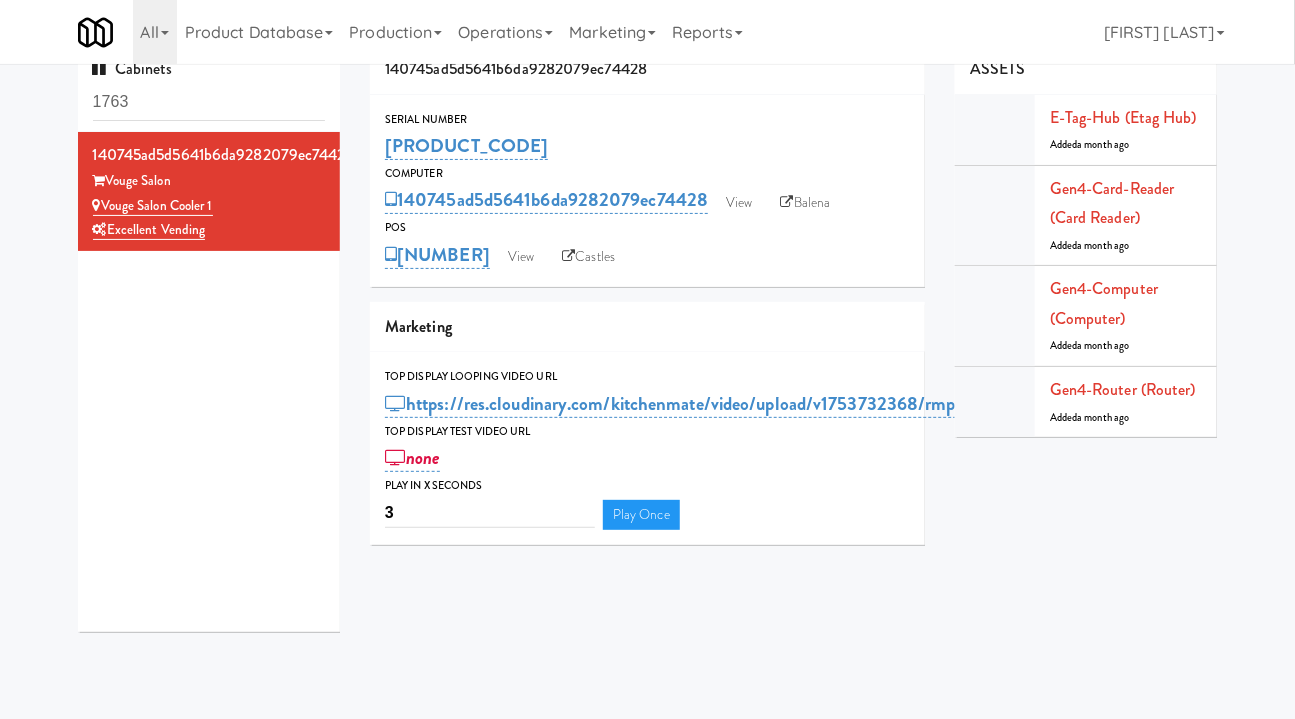 scroll, scrollTop: 0, scrollLeft: 0, axis: both 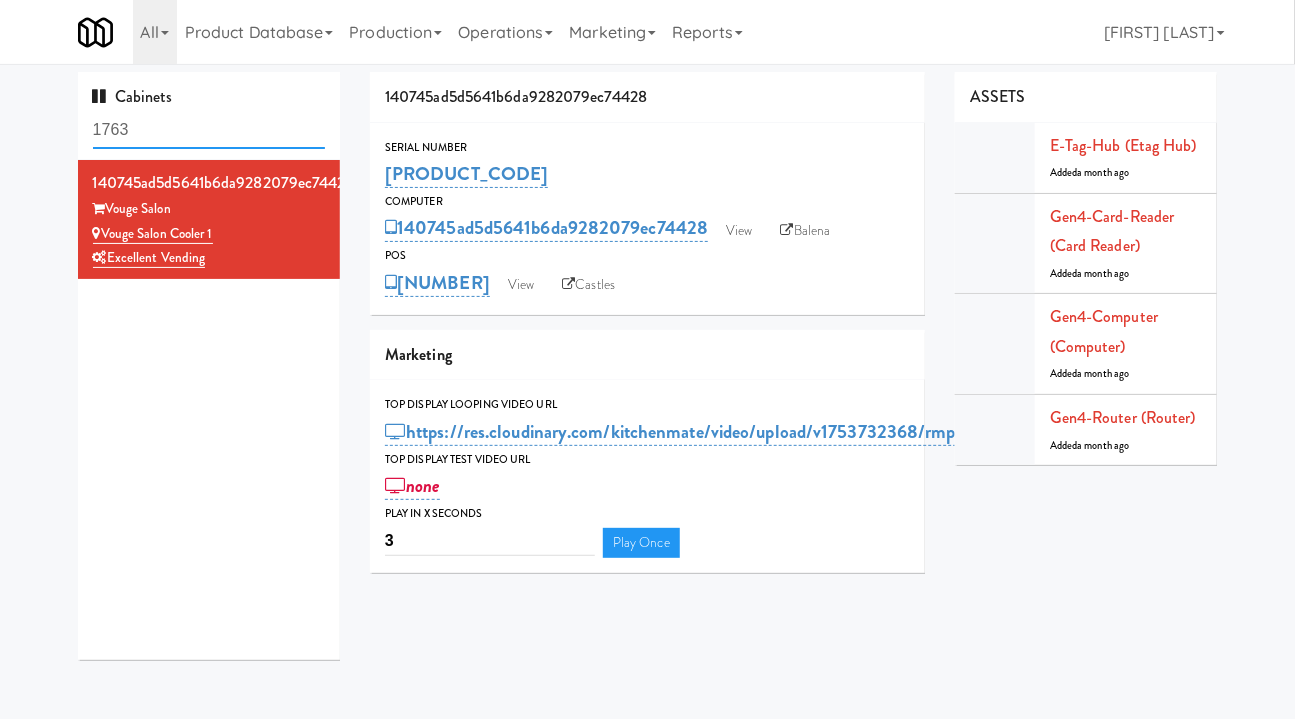 click on "1763" at bounding box center [209, 130] 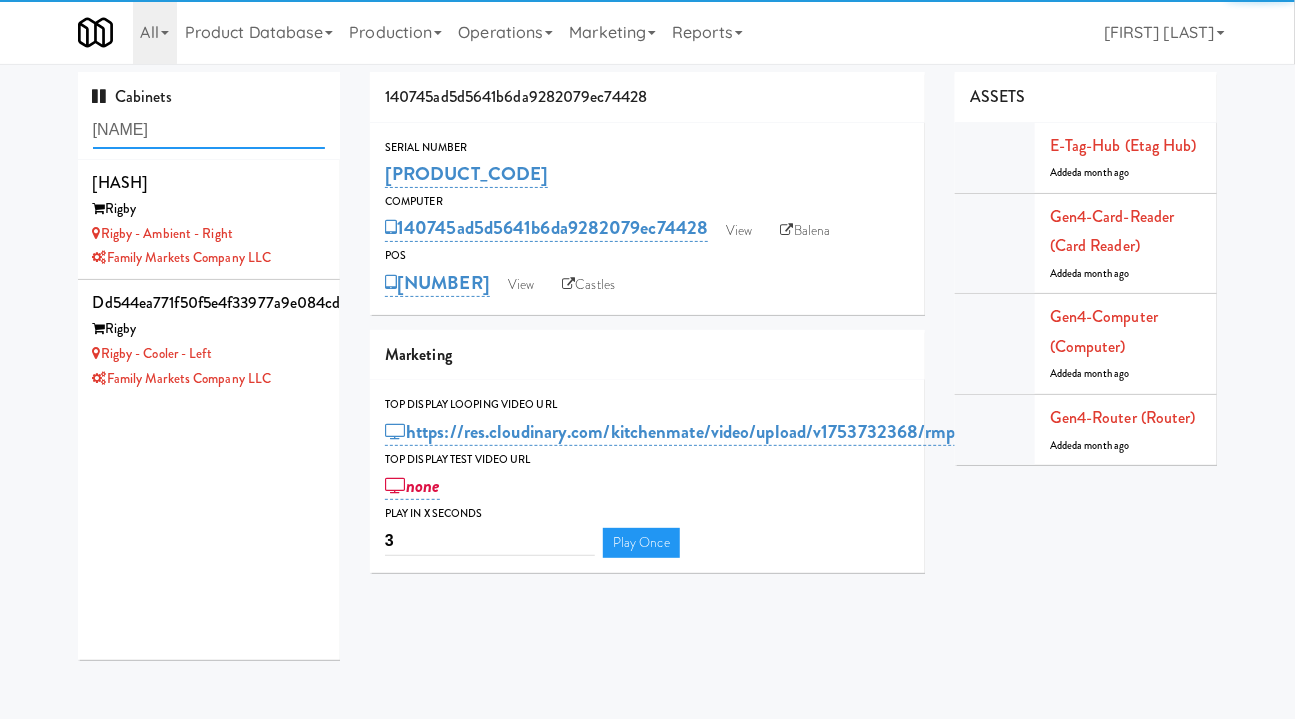 type on "[NAME]" 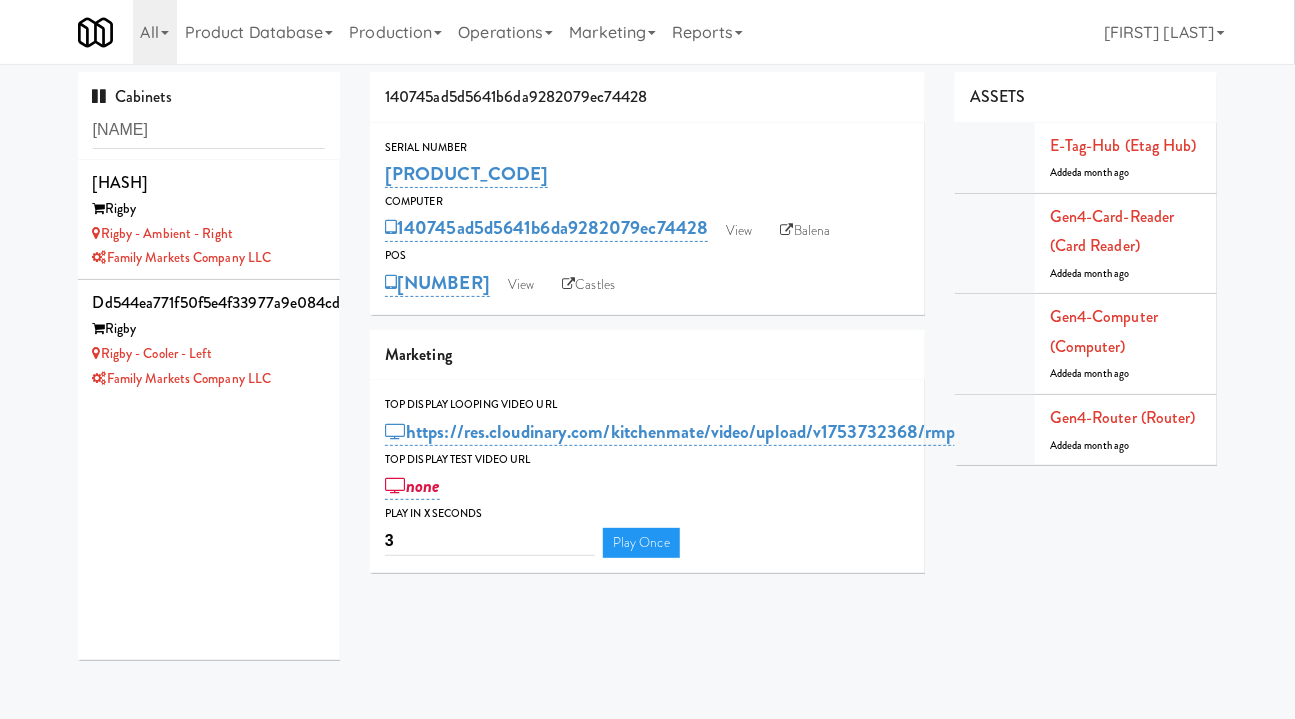click on "Rigby - Ambient - Right" at bounding box center [209, 234] 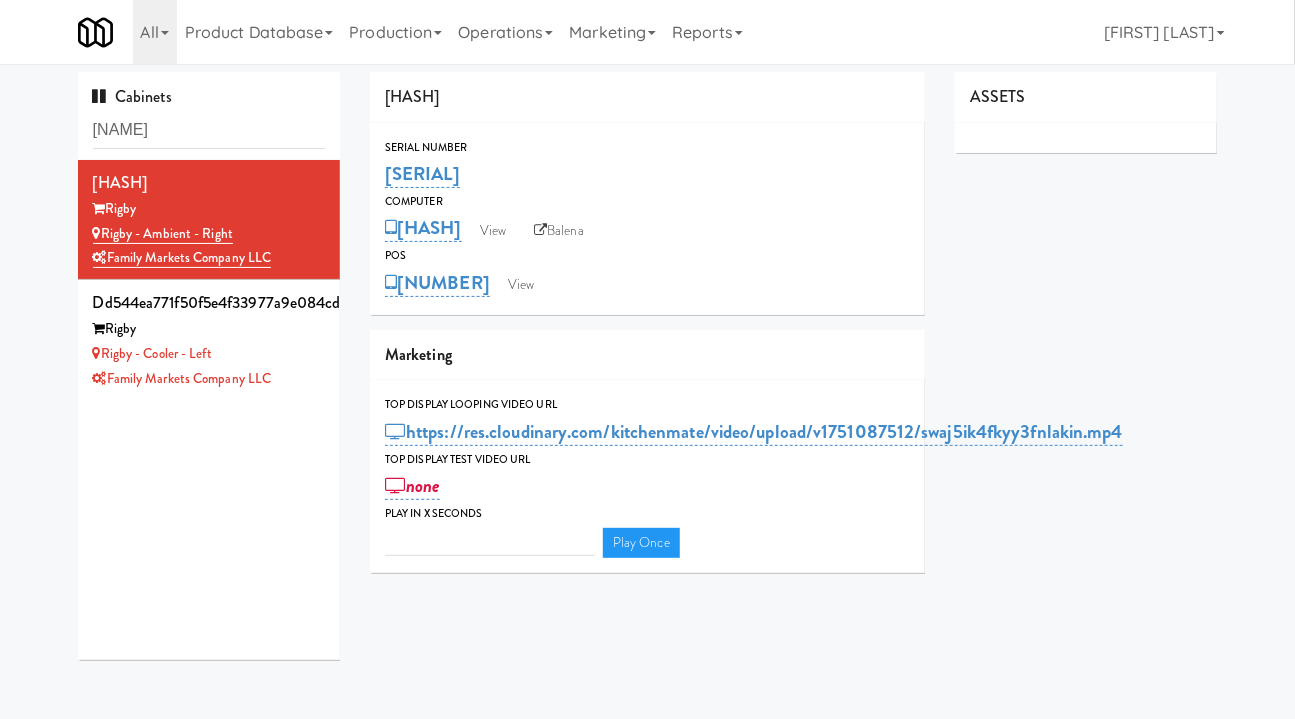 type on "3" 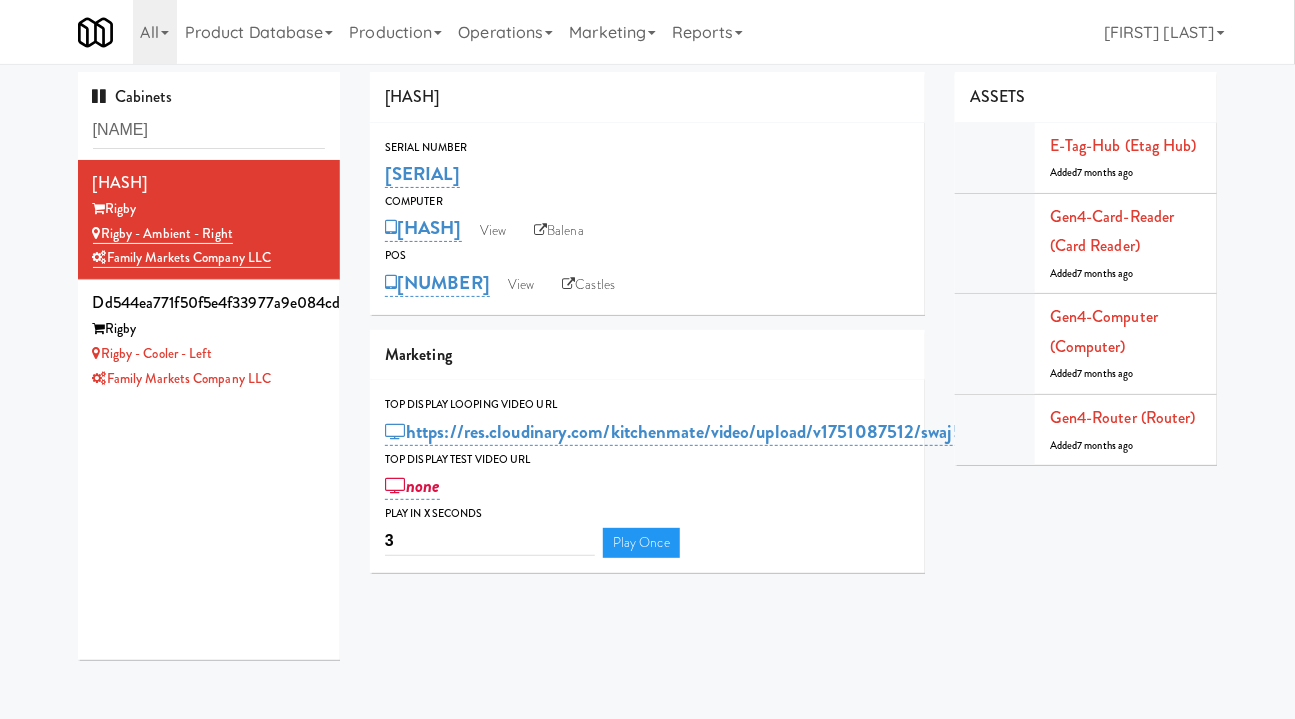 click on "[SERIAL]" at bounding box center [647, 174] 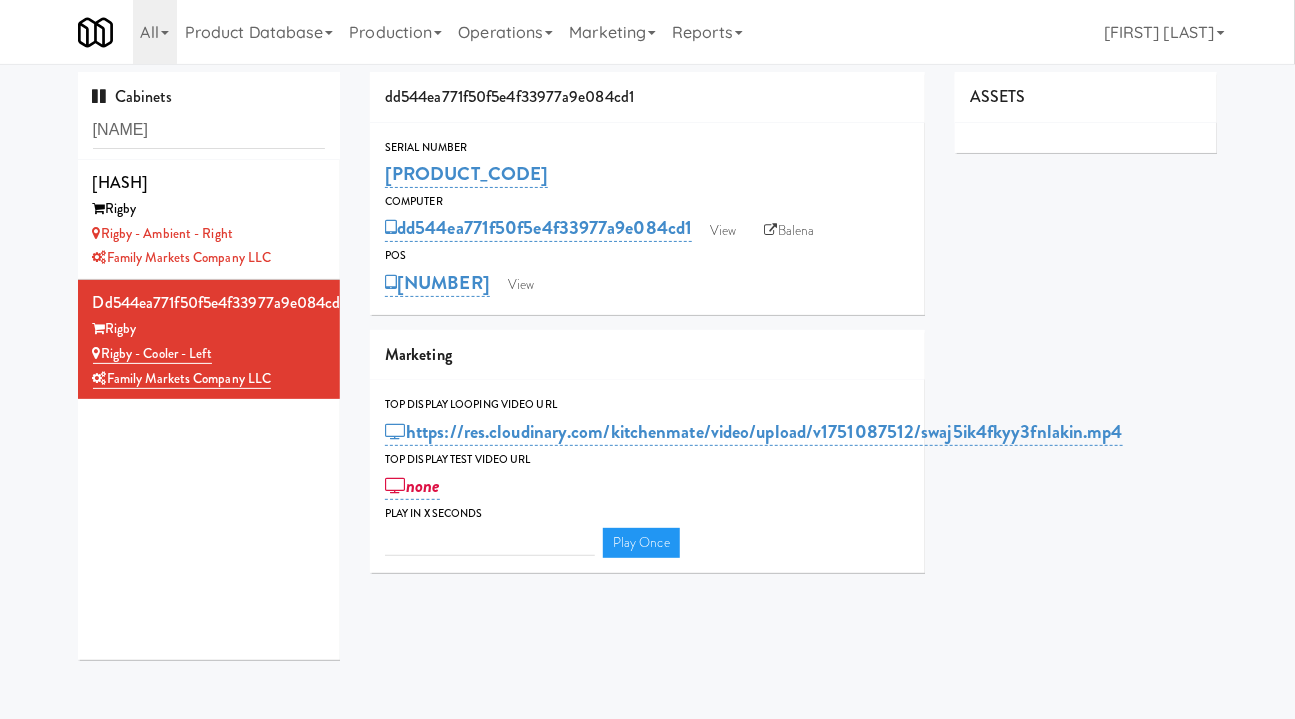 type on "3" 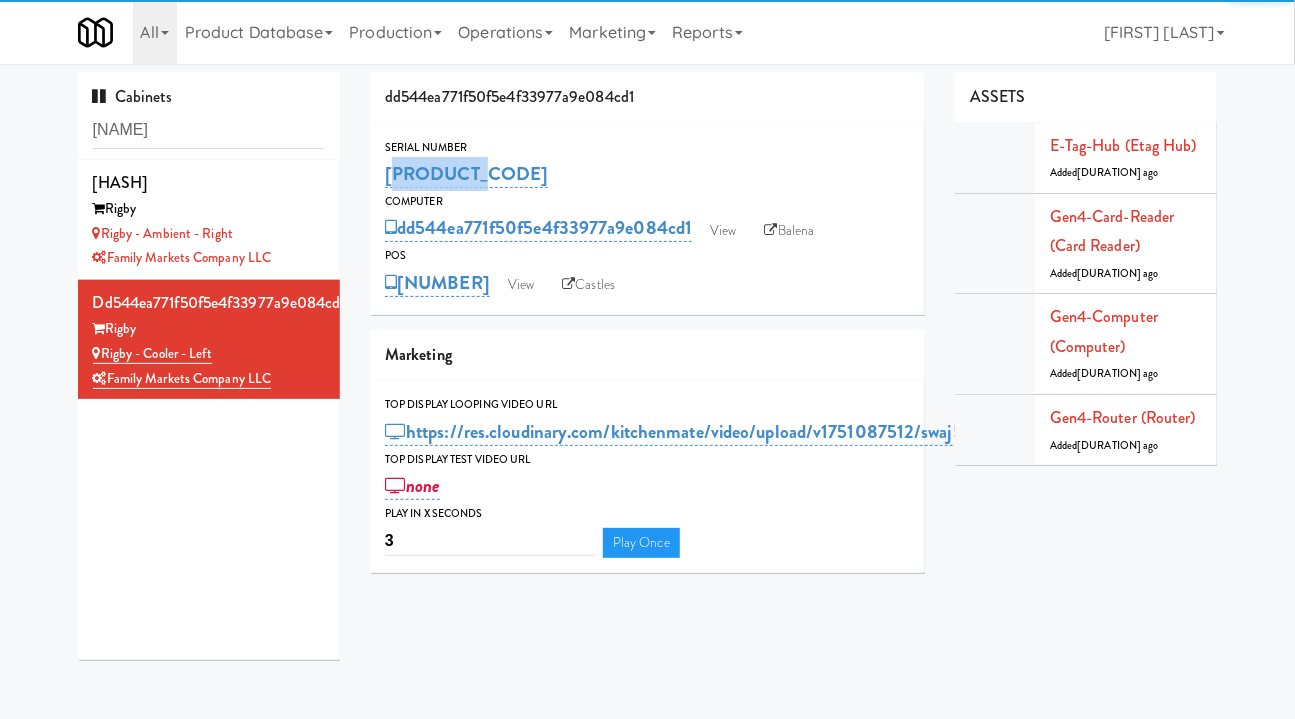drag, startPoint x: 487, startPoint y: 183, endPoint x: 375, endPoint y: 176, distance: 112.21854 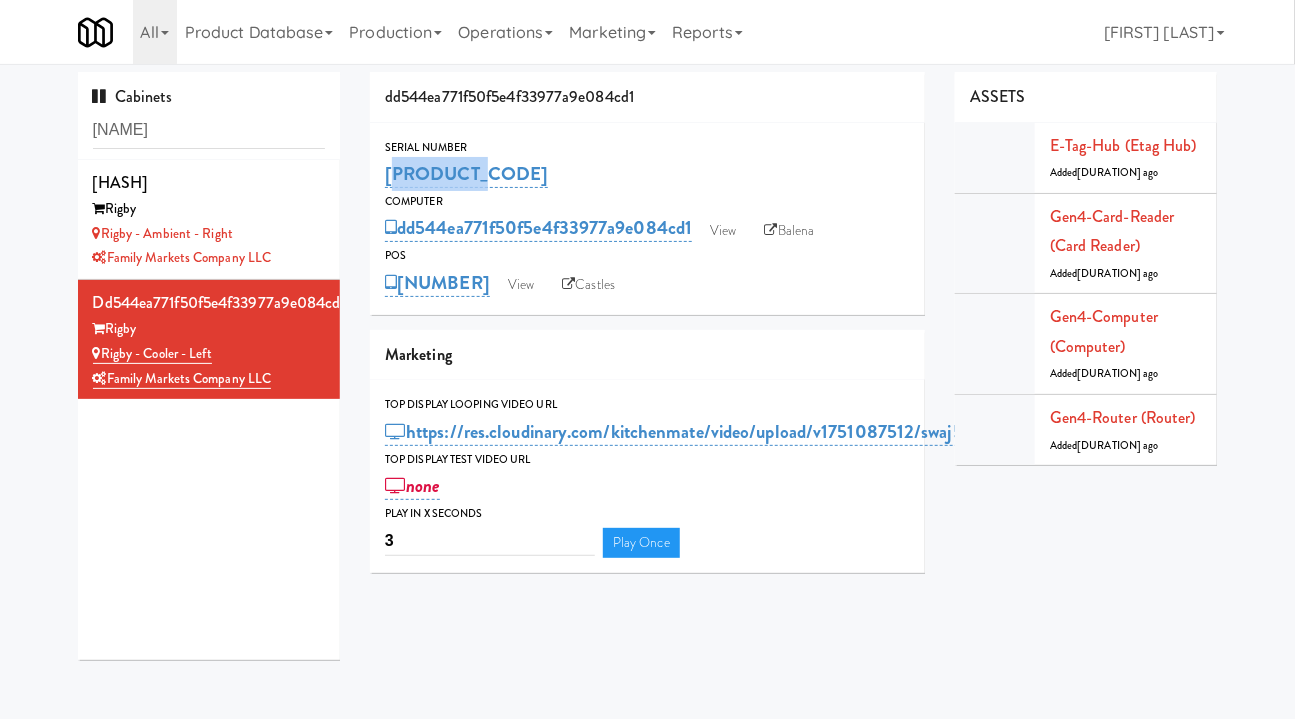 copy on "[PRODUCT_CODE]" 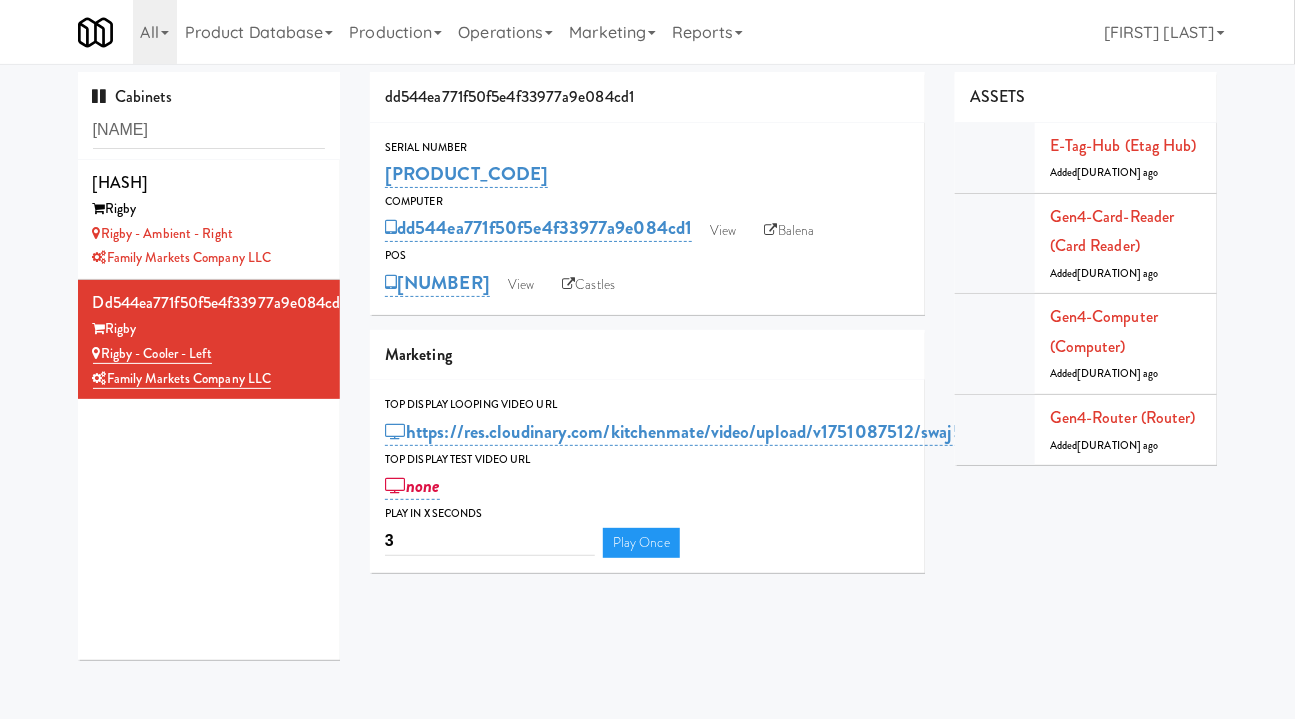 click on "Family Markets Company LLC" at bounding box center (209, 258) 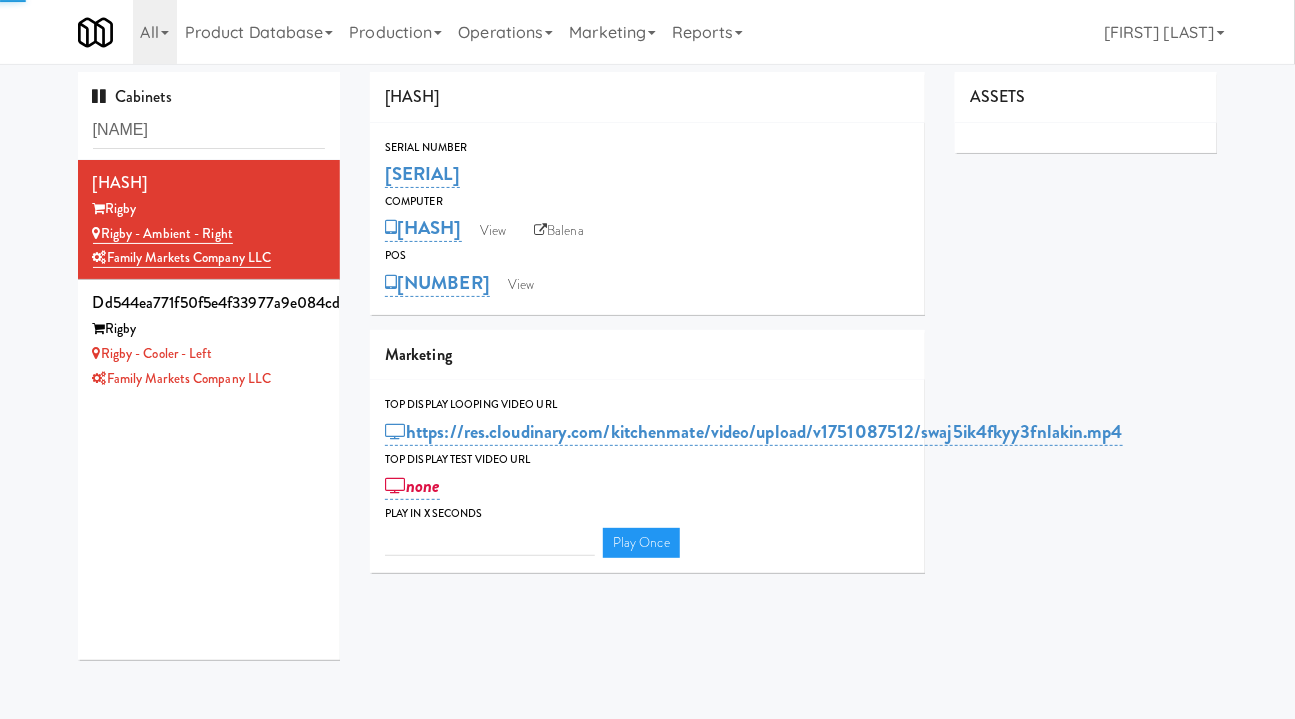 type on "3" 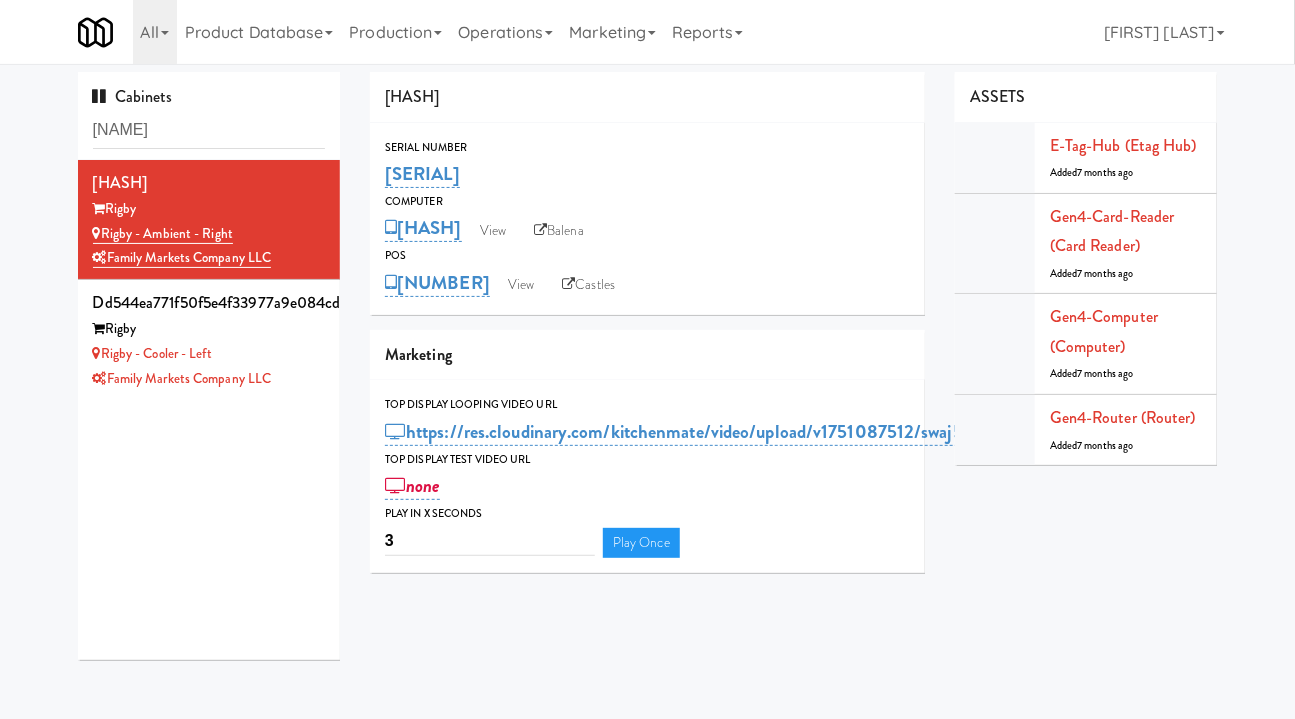 drag, startPoint x: 499, startPoint y: 171, endPoint x: 389, endPoint y: 172, distance: 110.00455 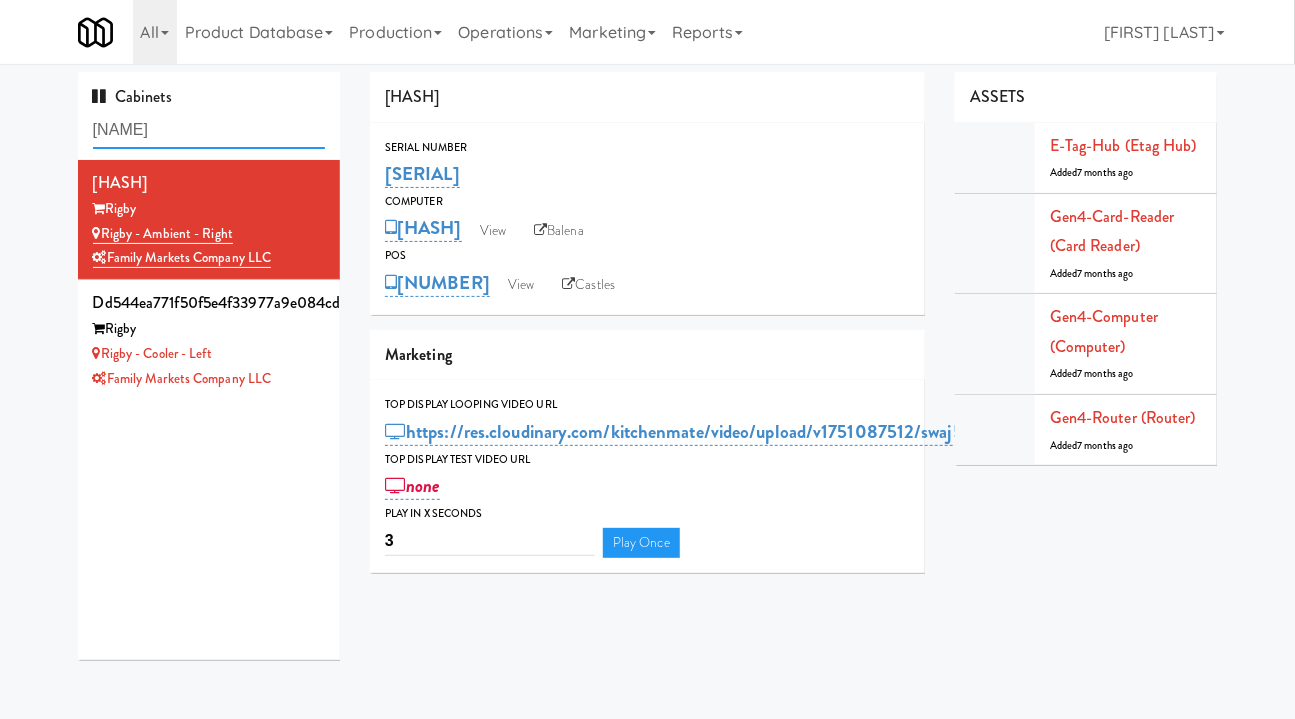 click on "[NAME]" at bounding box center (209, 130) 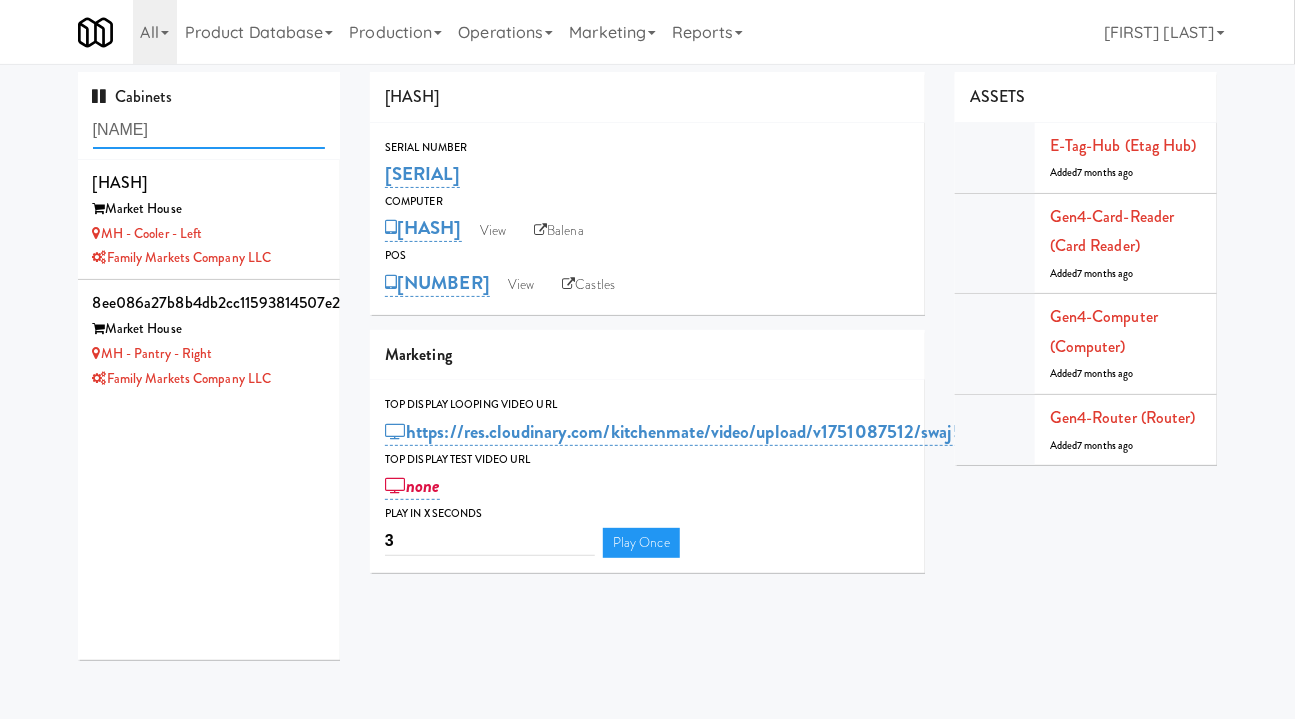 type on "[NAME]" 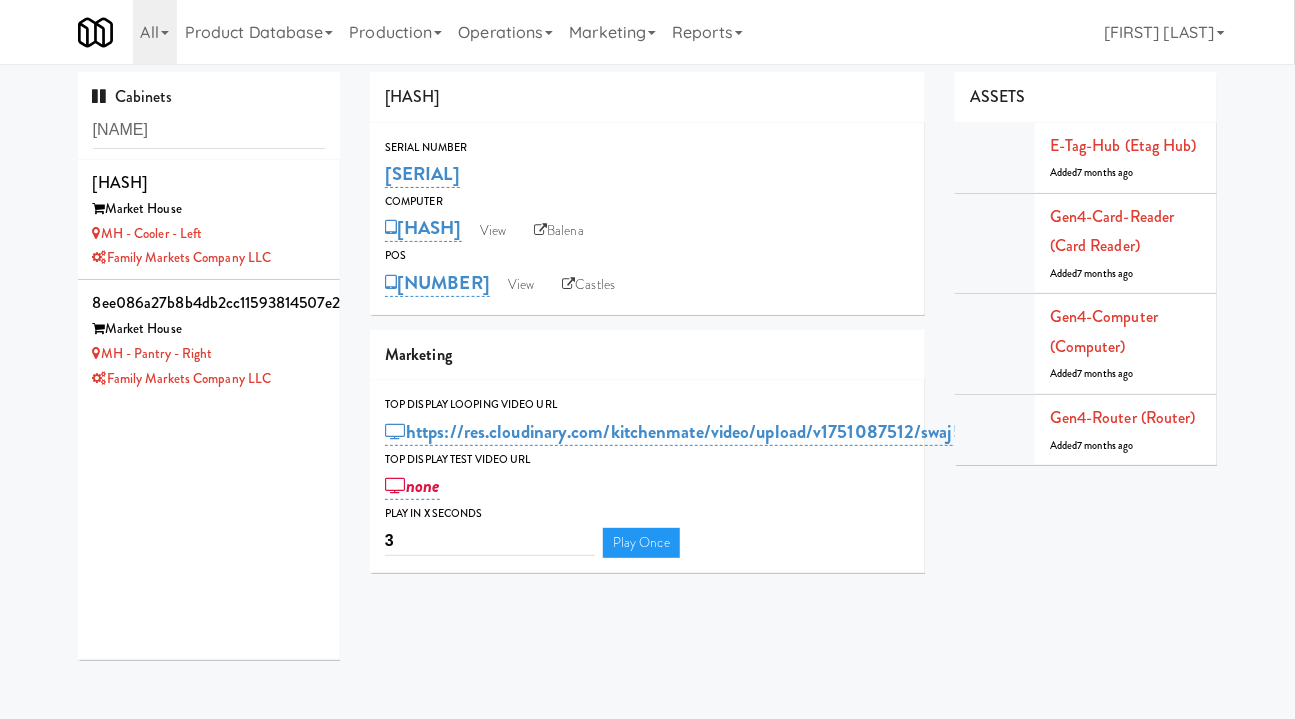 click on "Market House" at bounding box center [209, 209] 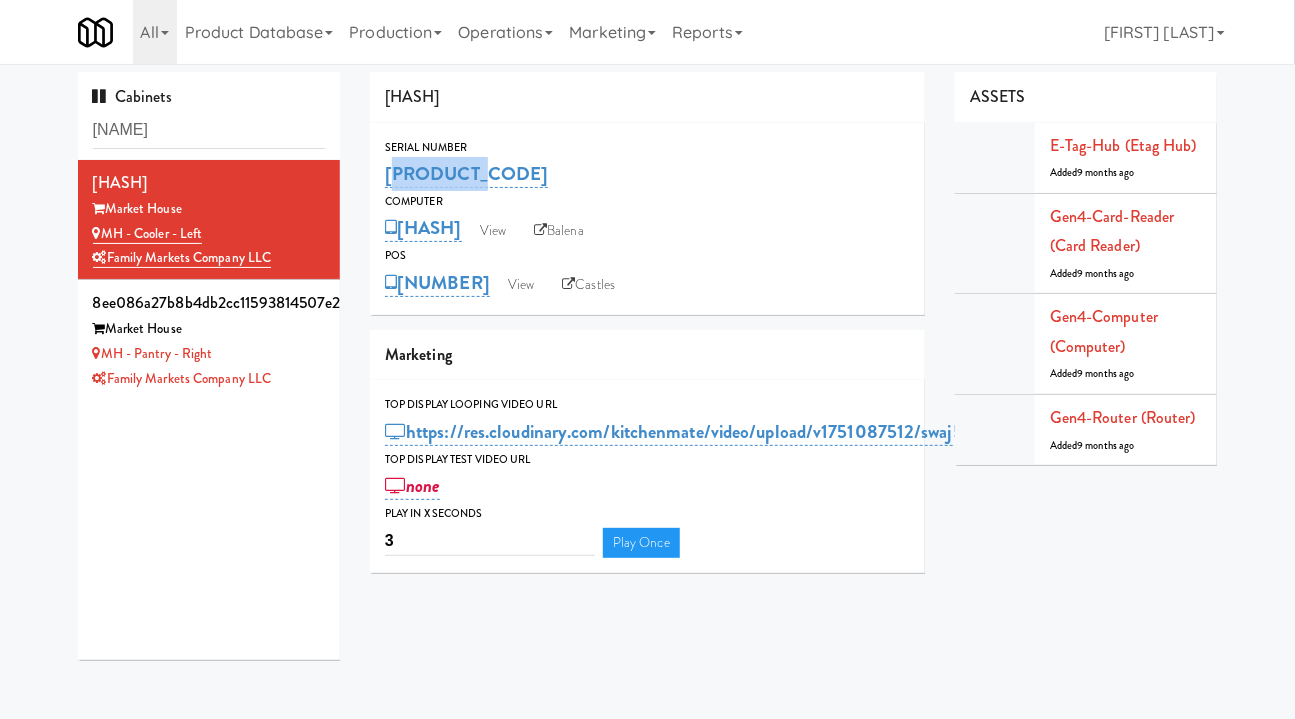 drag, startPoint x: 495, startPoint y: 169, endPoint x: 382, endPoint y: 174, distance: 113.110565 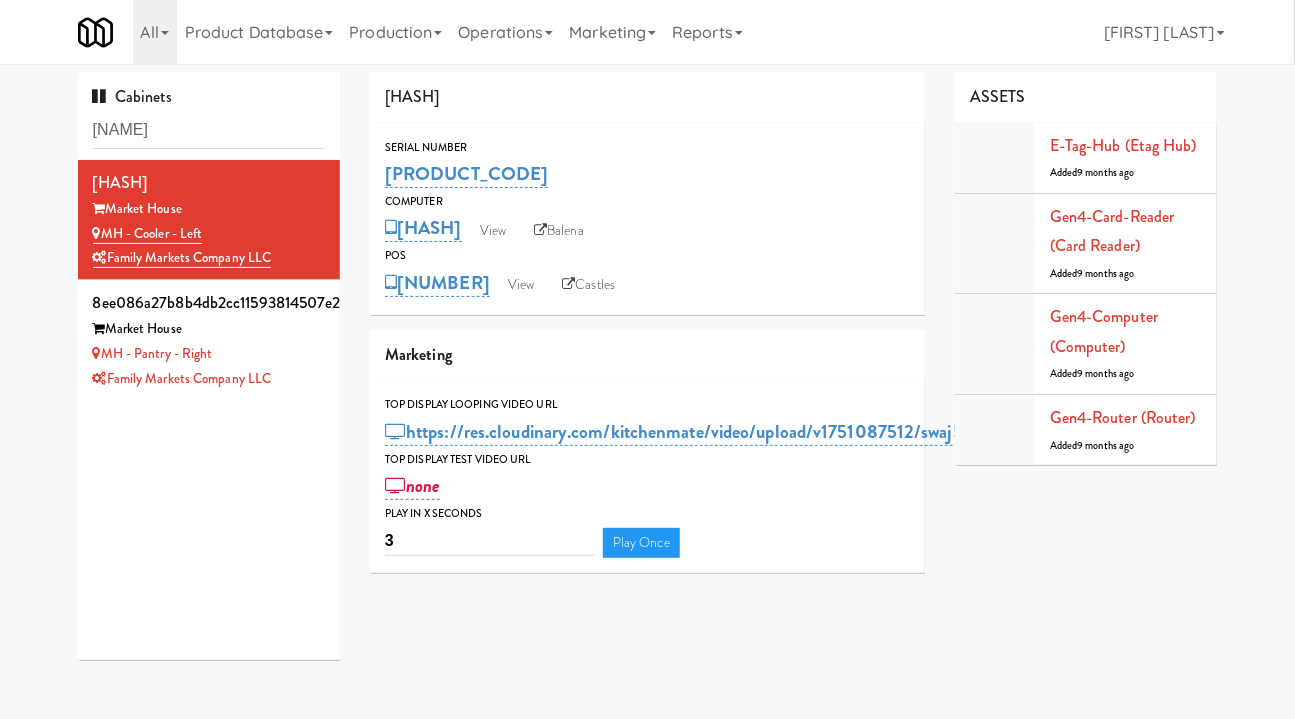 click on "MH - Pantry - Right" at bounding box center (209, 354) 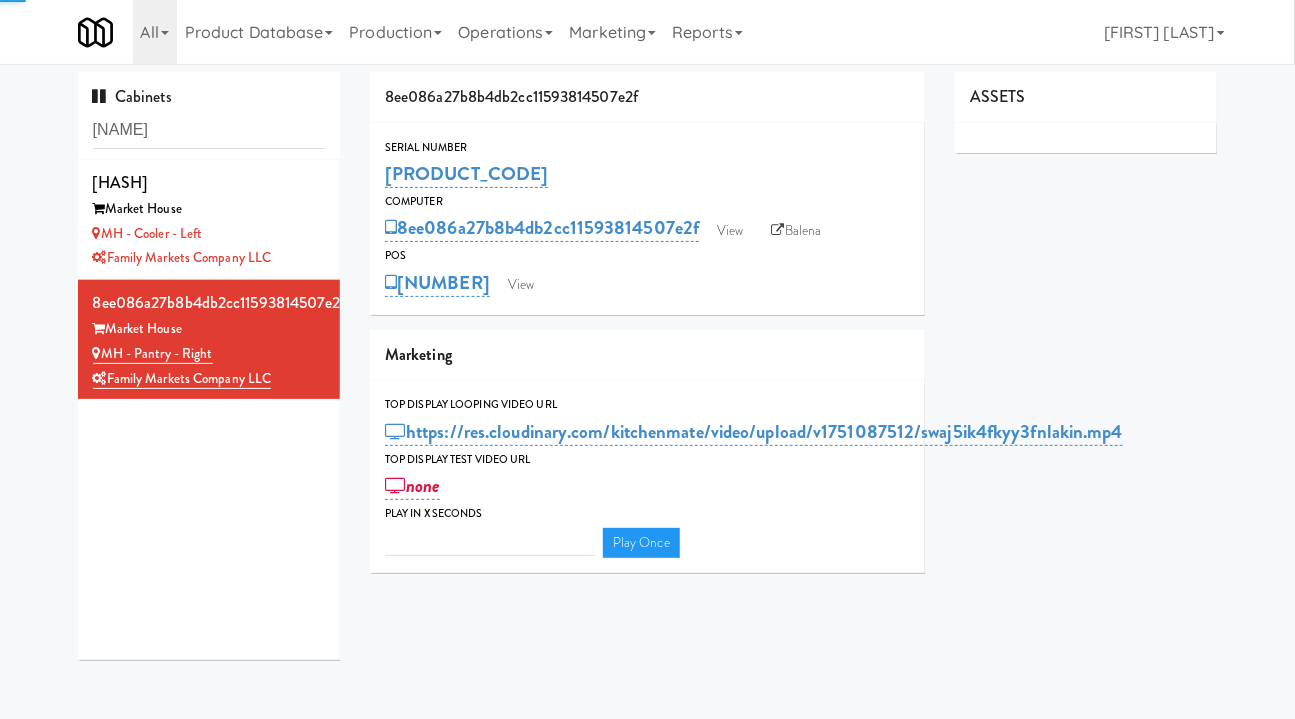 type on "3" 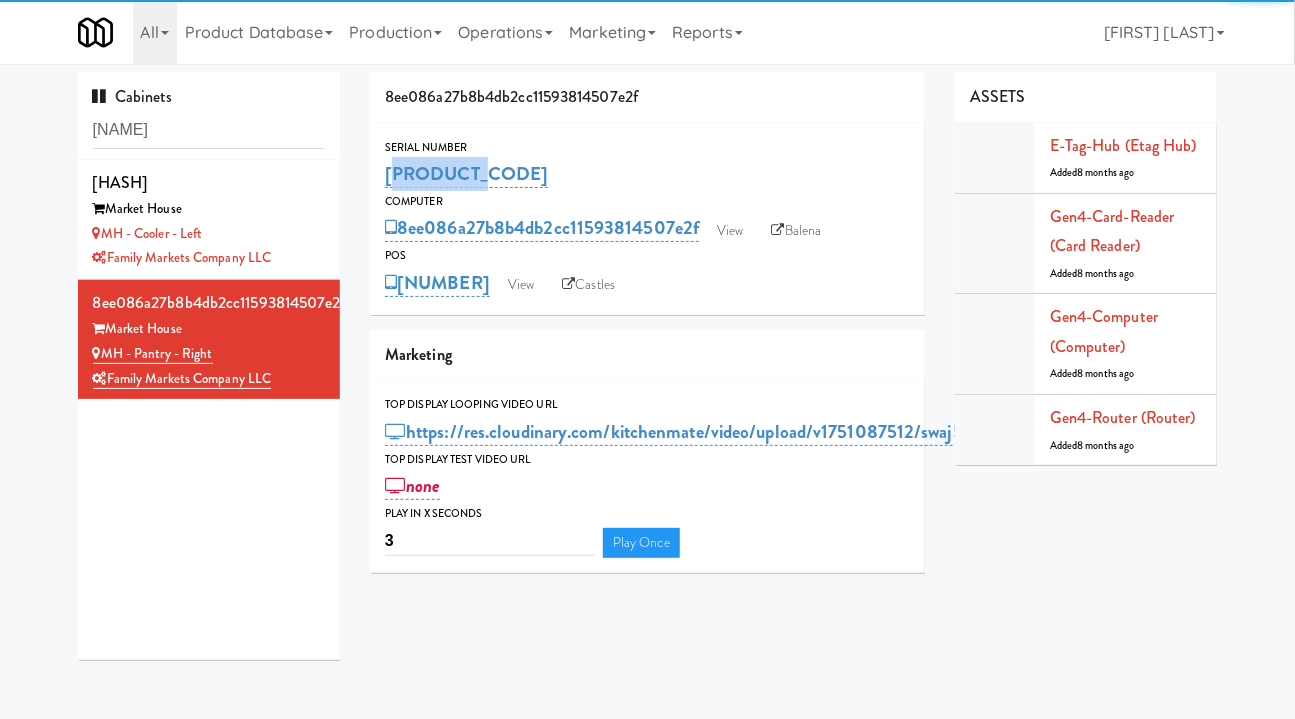 drag, startPoint x: 504, startPoint y: 182, endPoint x: 375, endPoint y: 184, distance: 129.0155 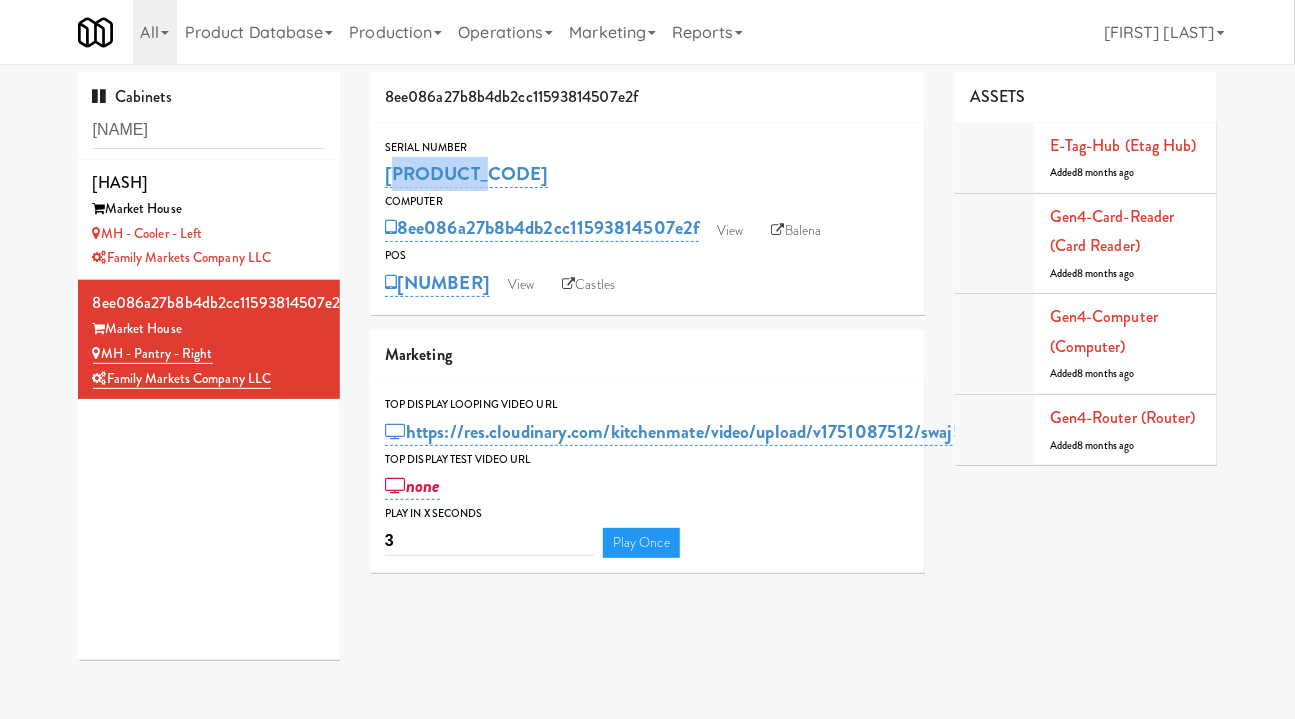 copy on "[PRODUCT_CODE]" 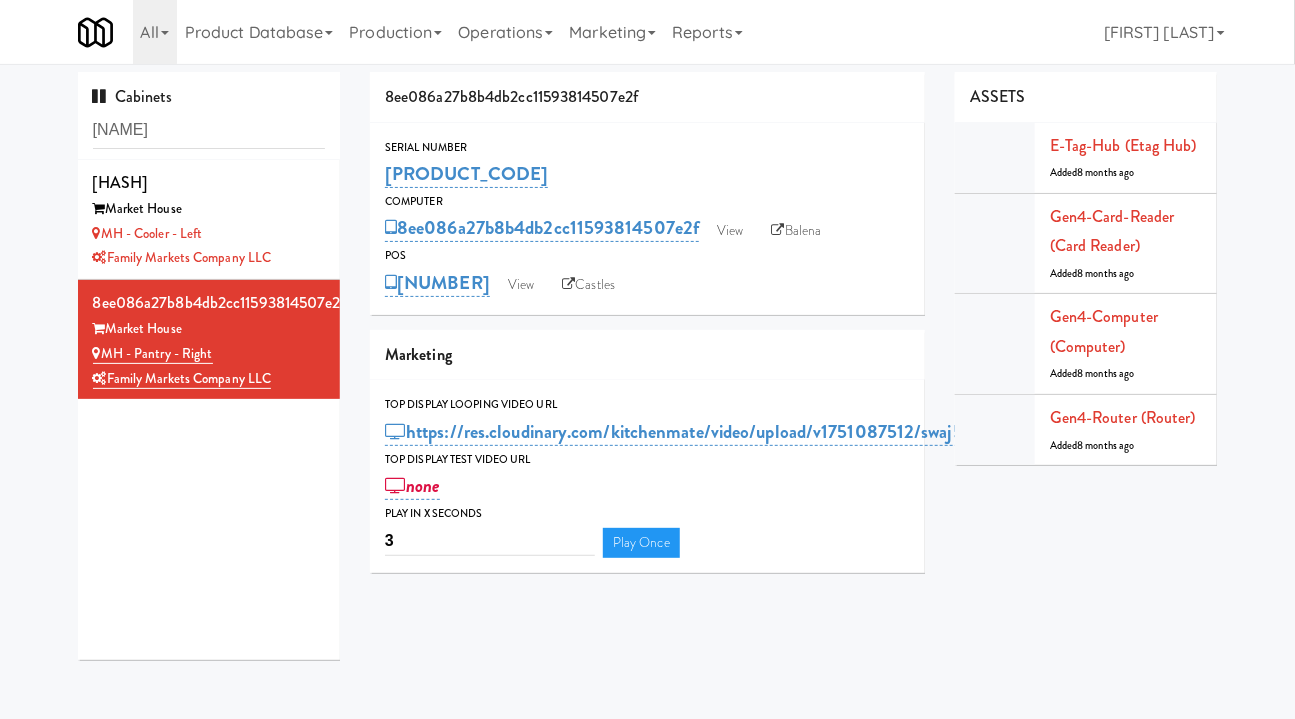 click on "MH - Cooler - Left" at bounding box center (209, 234) 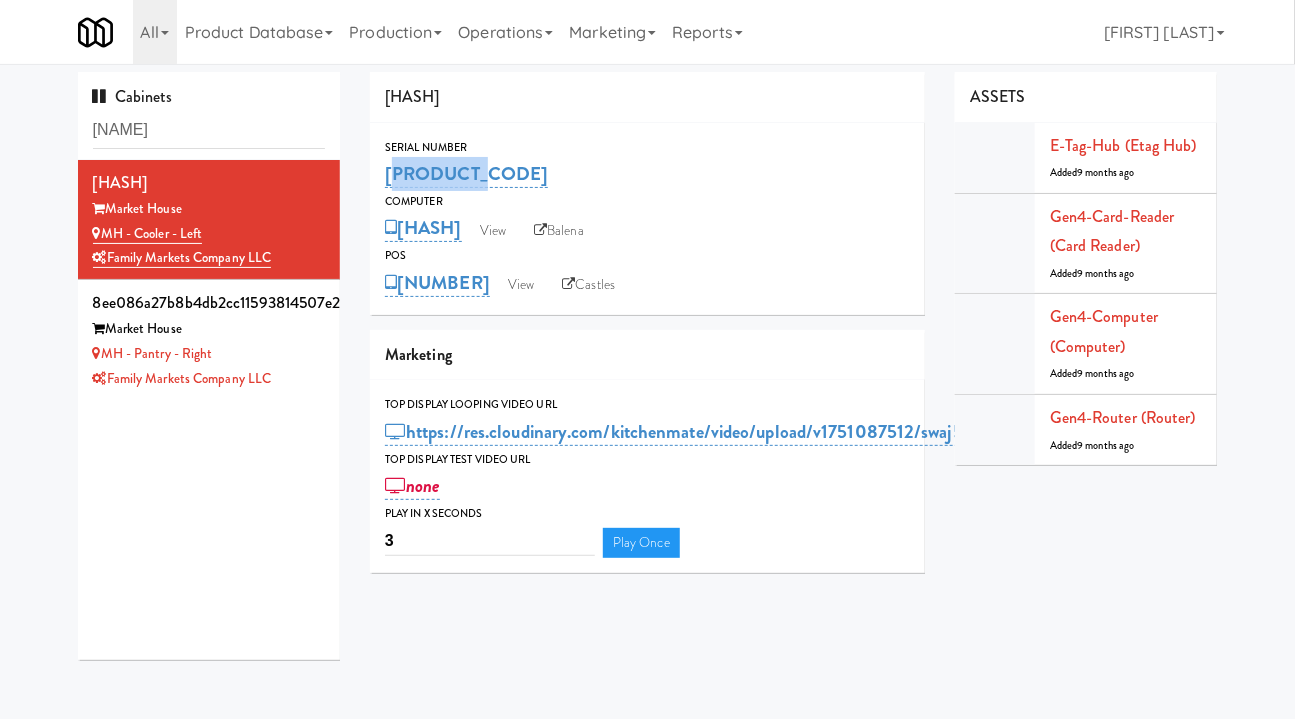 drag, startPoint x: 493, startPoint y: 173, endPoint x: 387, endPoint y: 177, distance: 106.07545 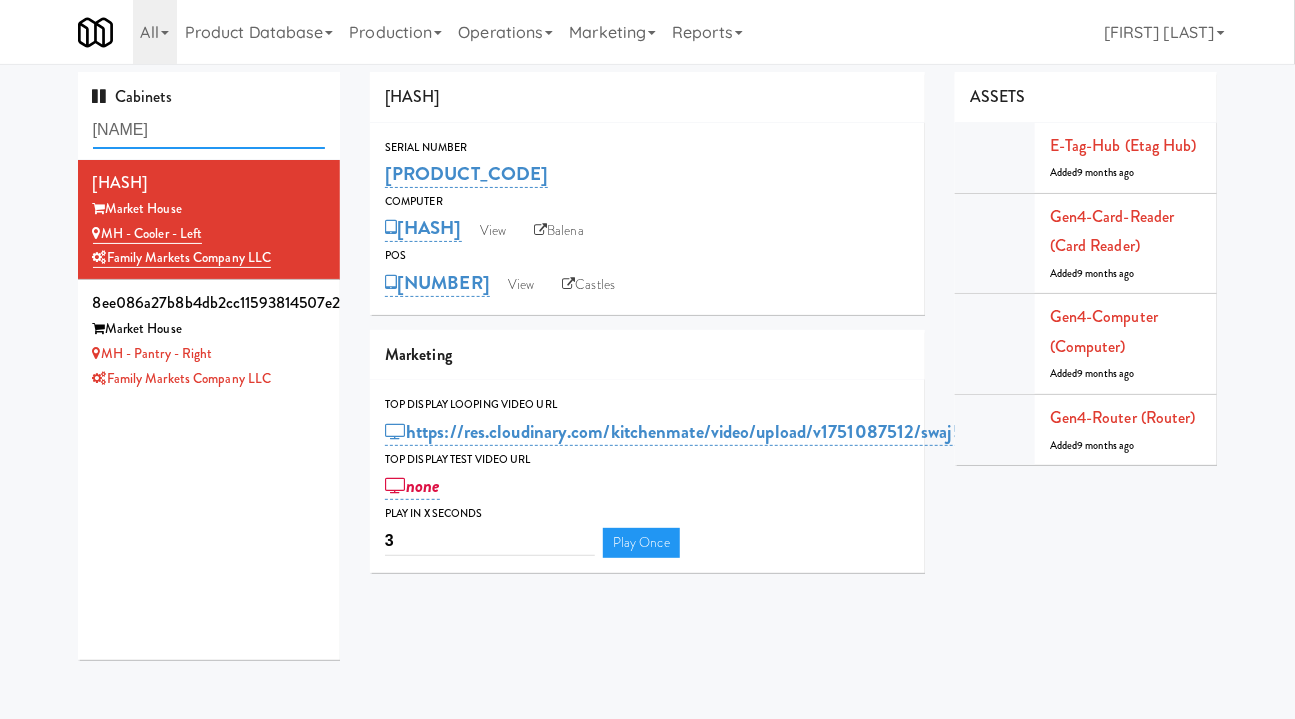 click on "[NAME]" at bounding box center (209, 130) 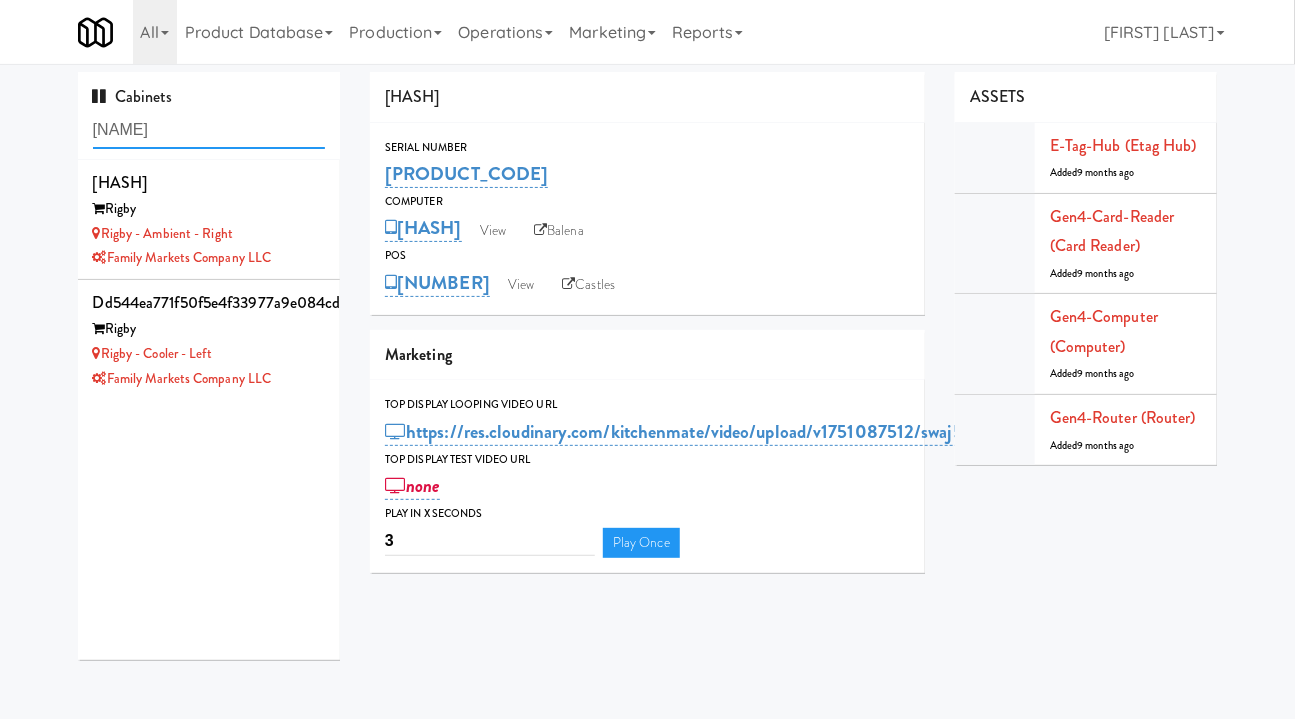 type on "[NAME]" 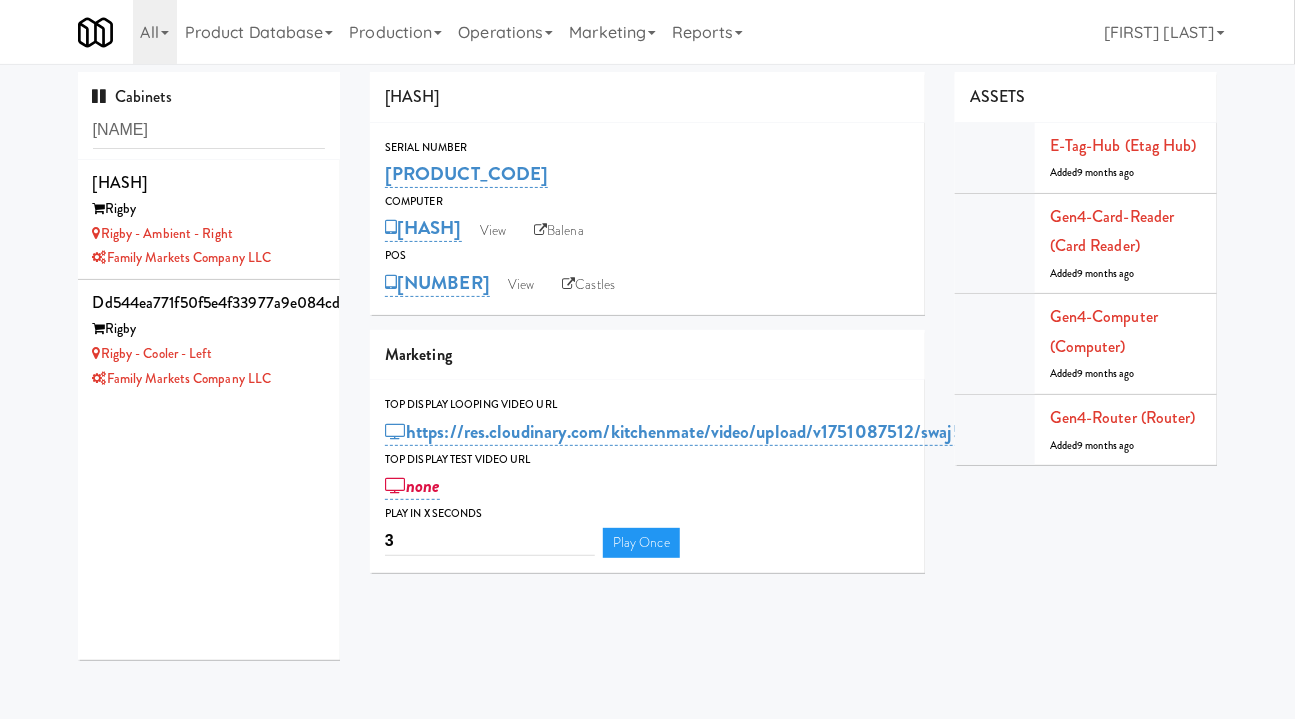 click on "Rigby - Ambient - Right" at bounding box center [209, 234] 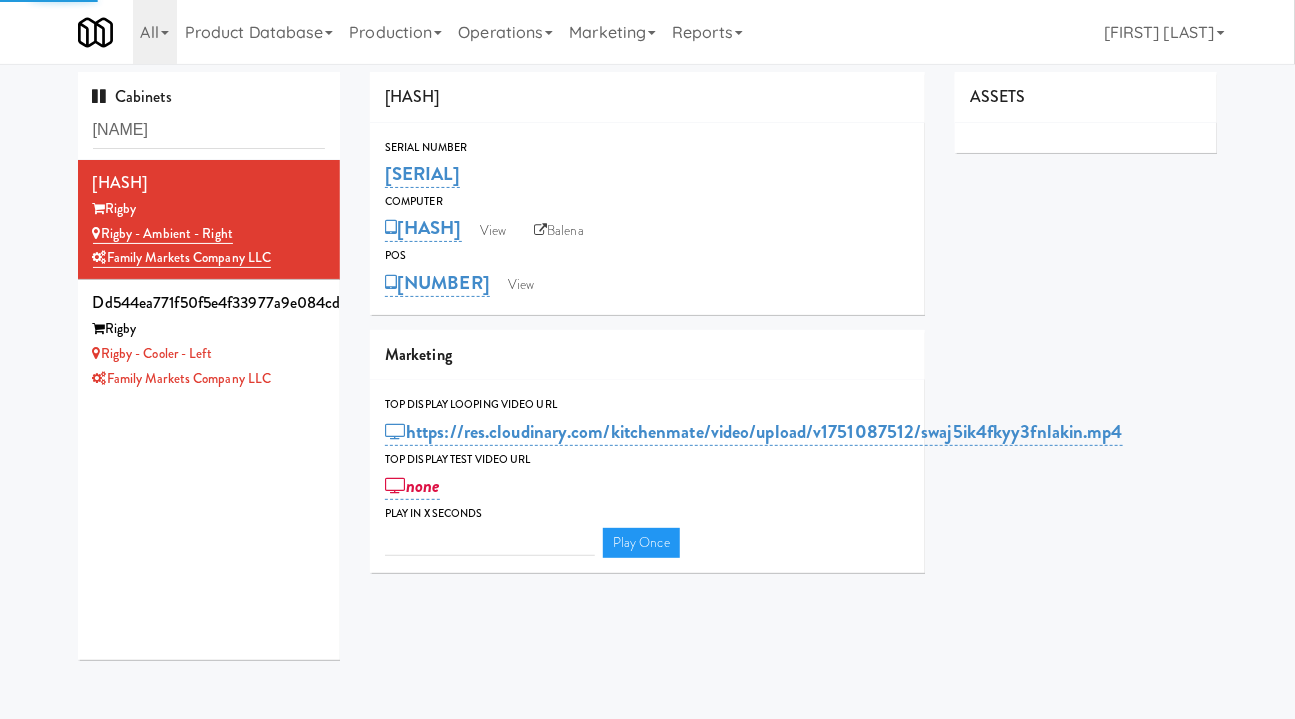 type on "3" 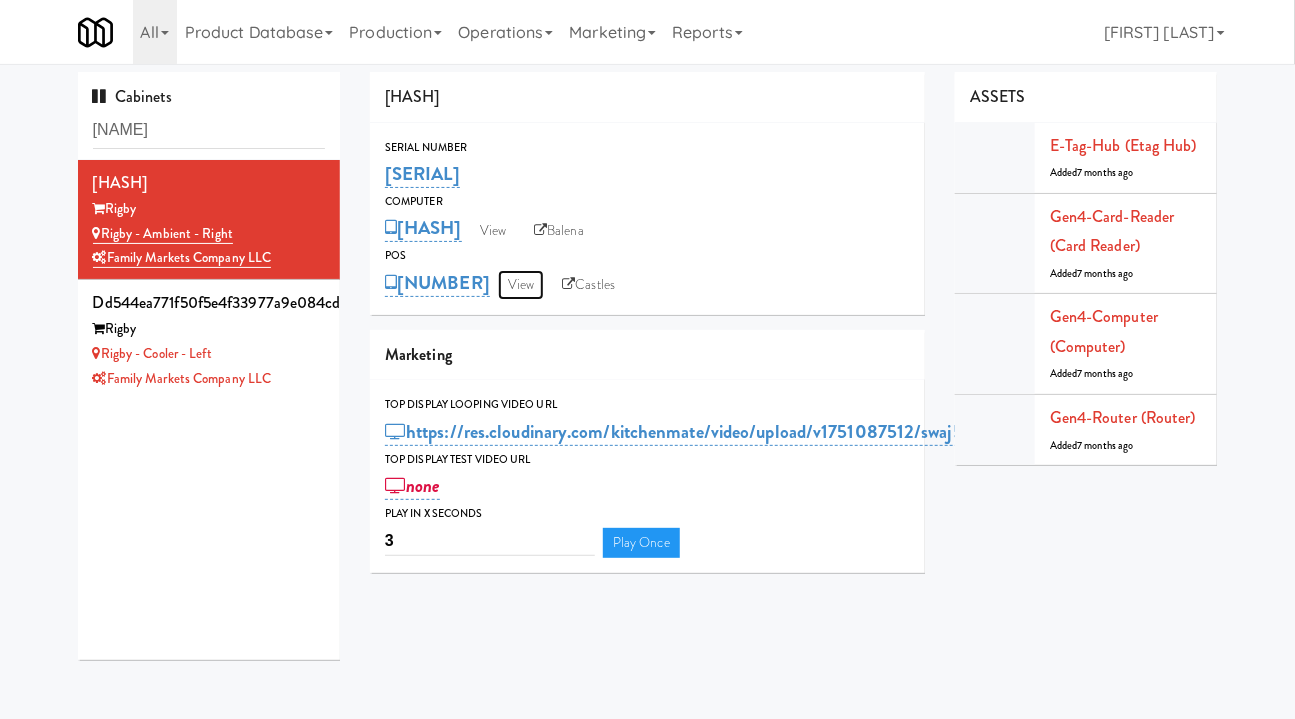 click on "View" at bounding box center [521, 285] 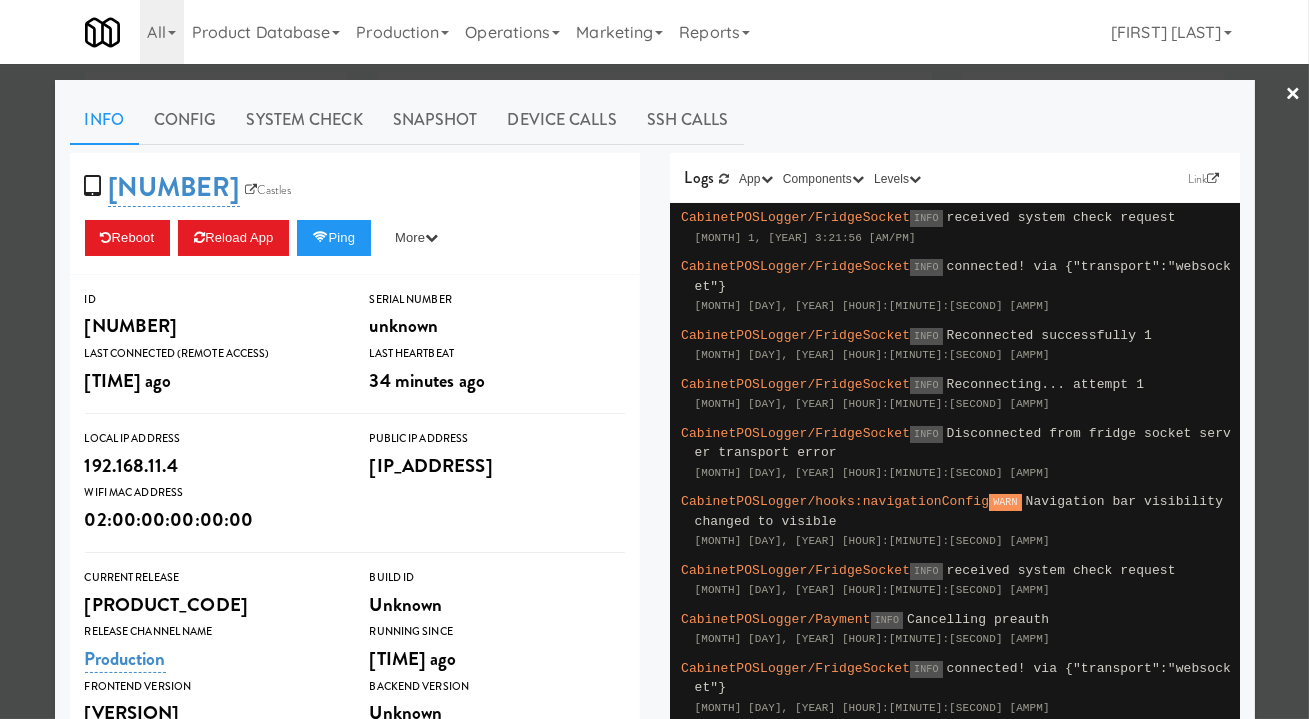 click at bounding box center (654, 359) 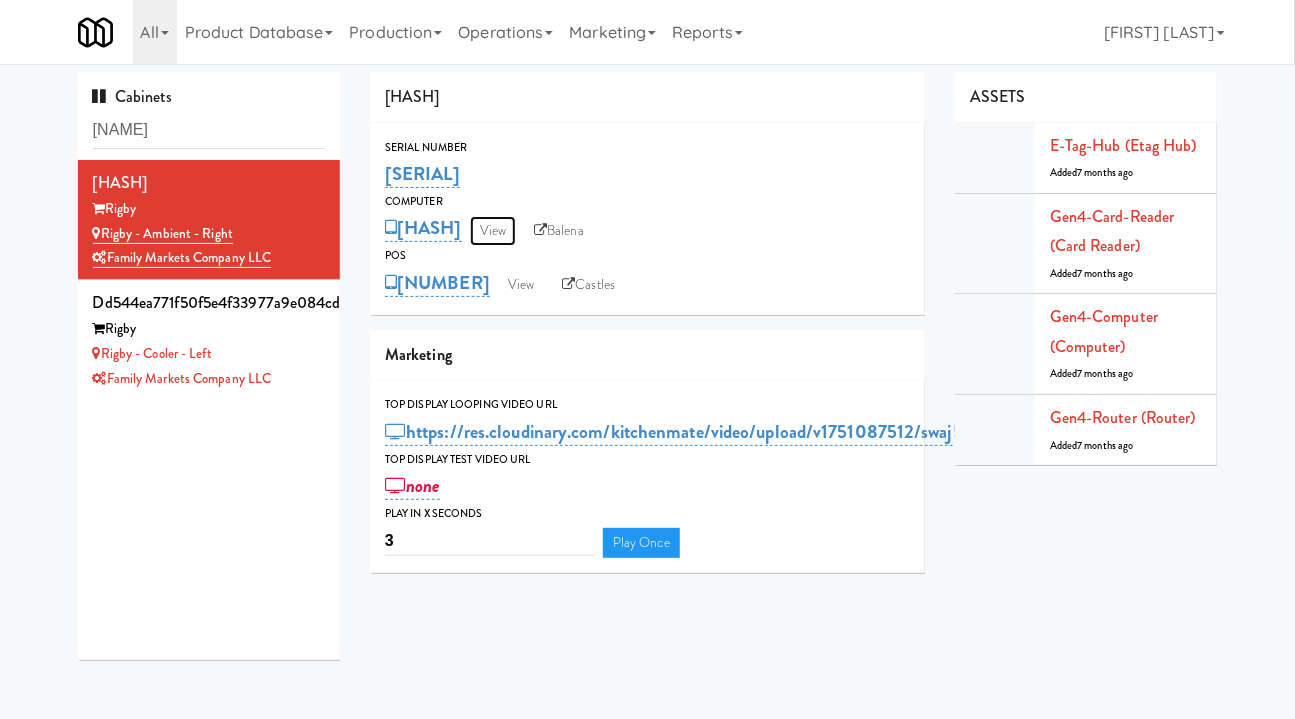 click on "View" at bounding box center (493, 231) 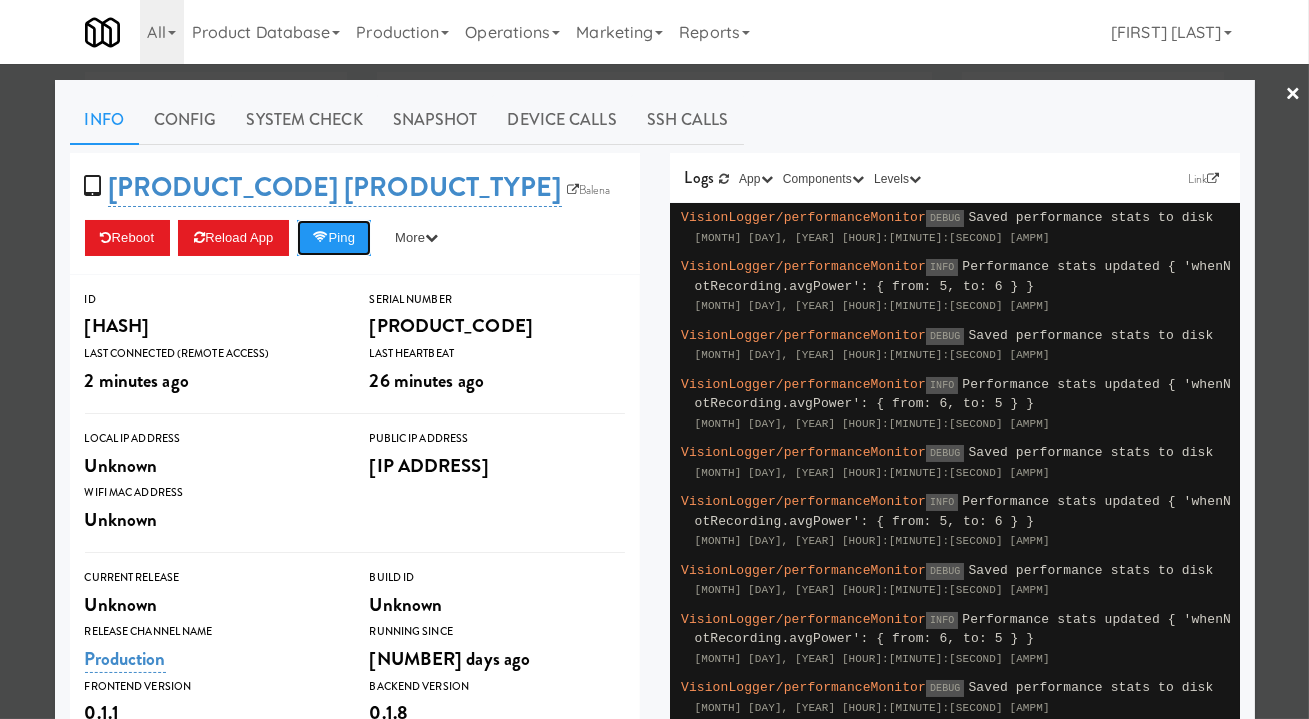 click on "Ping" at bounding box center [334, 238] 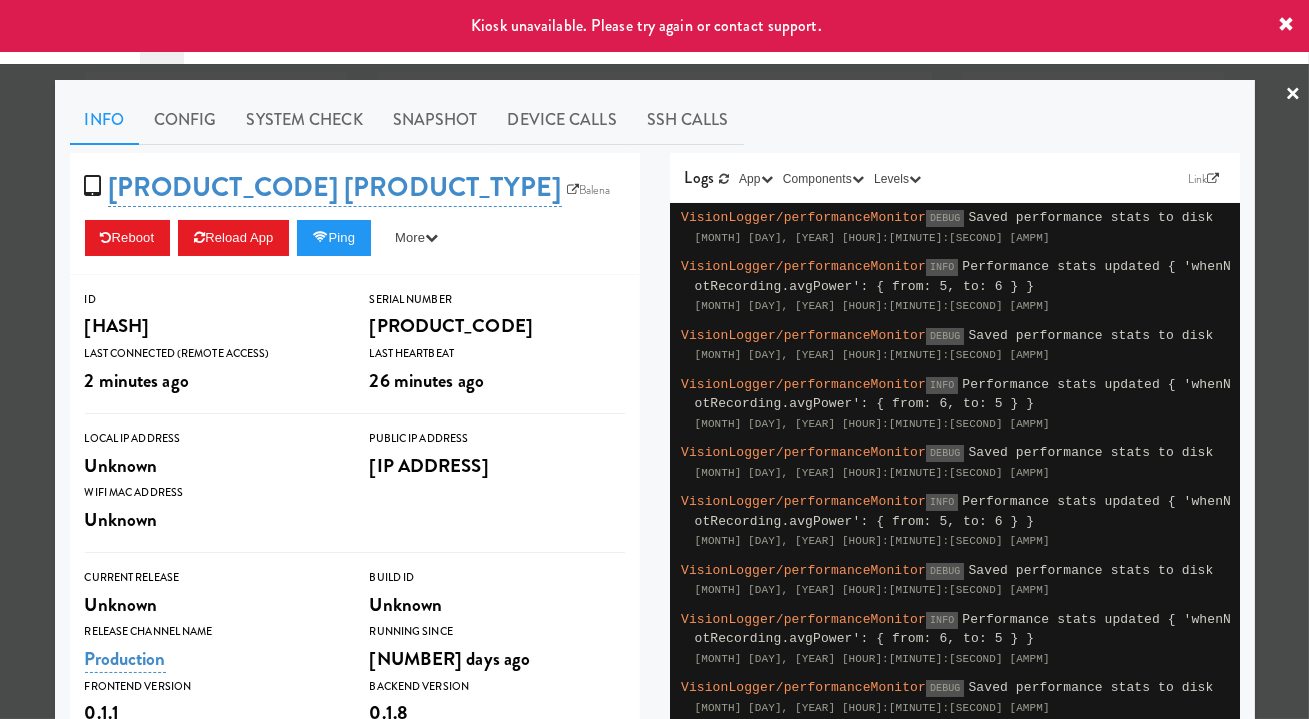 click at bounding box center (654, 359) 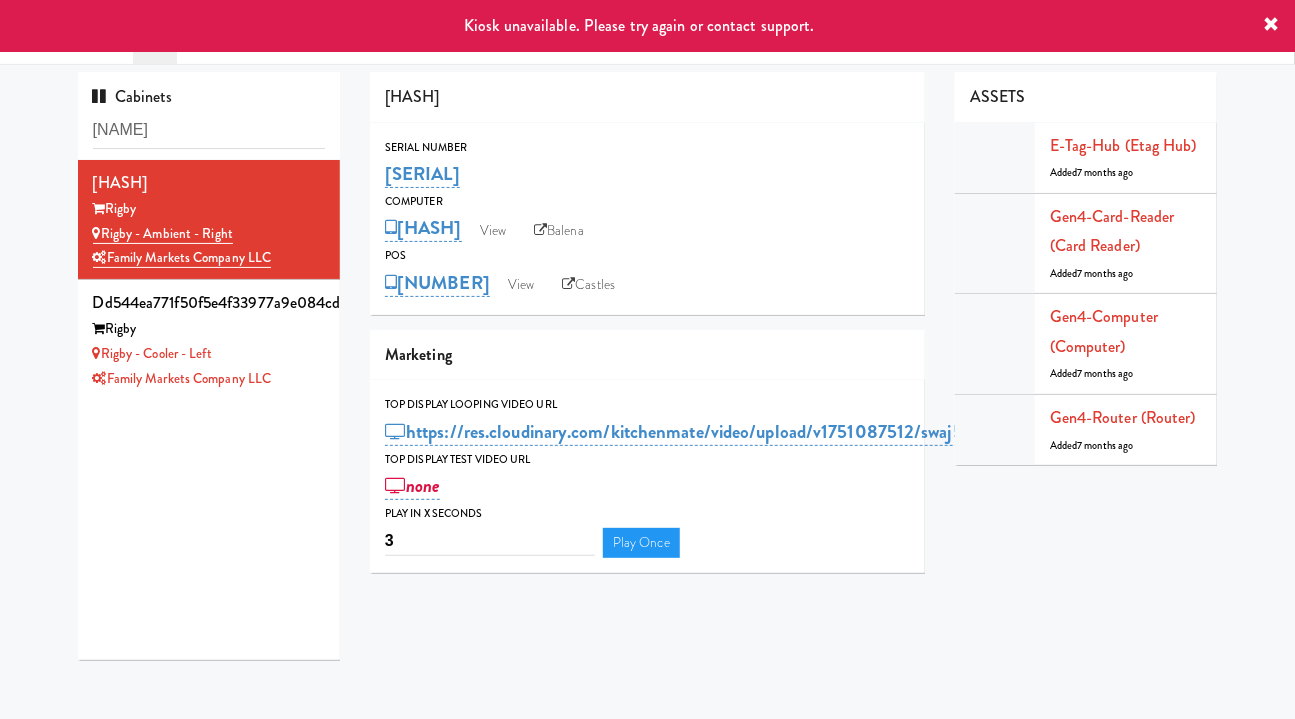 click on "Rigby - Cooler - Left" at bounding box center (209, 354) 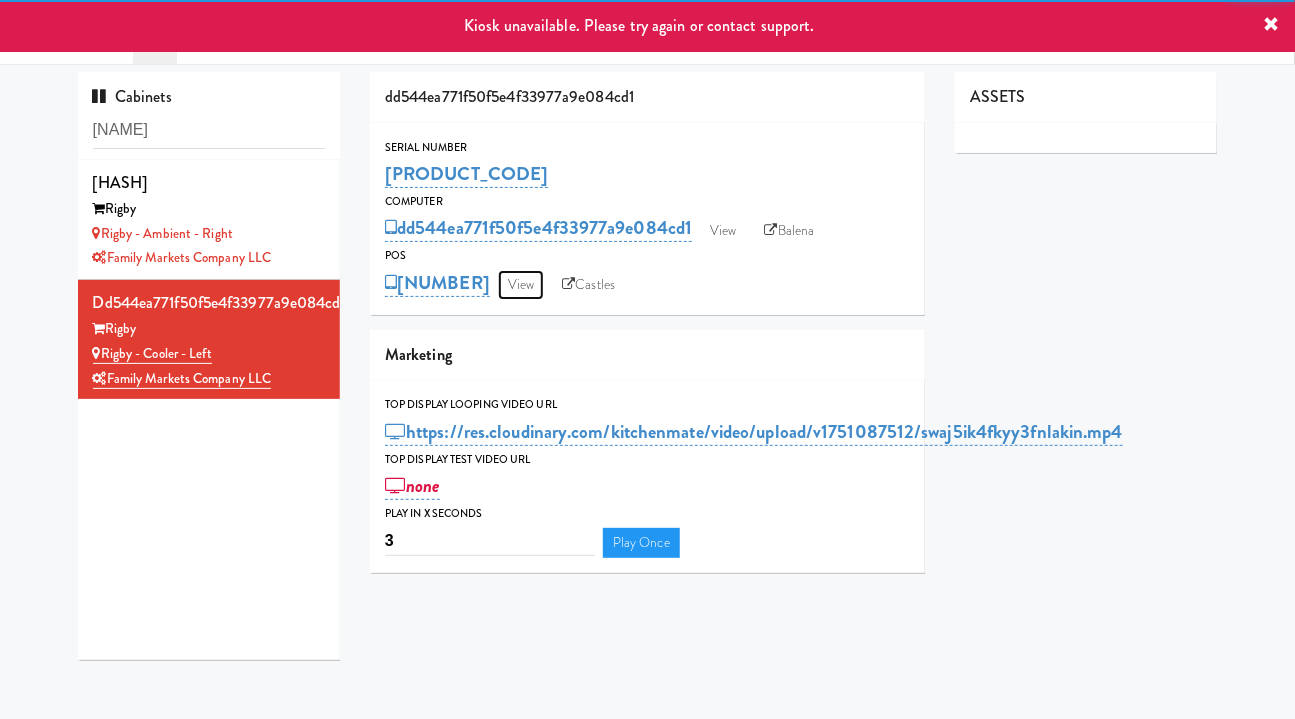 click on "View" at bounding box center (521, 285) 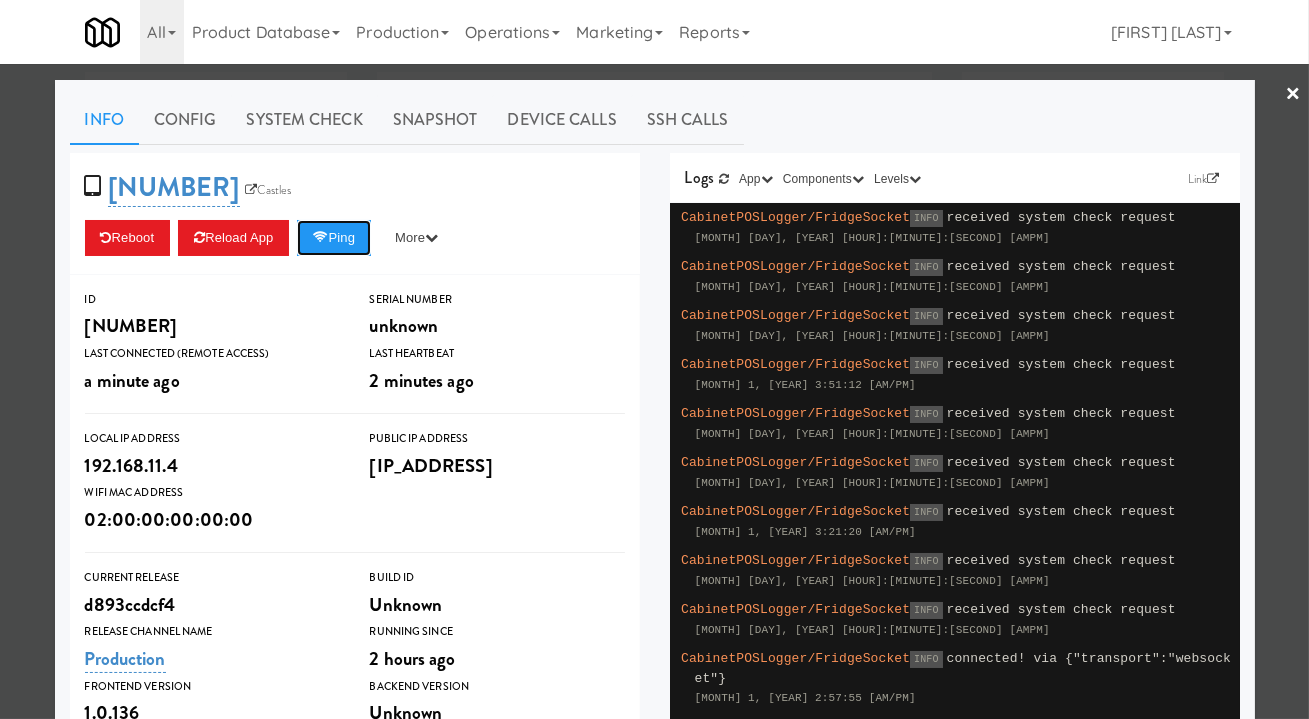 click on "Ping" at bounding box center [334, 238] 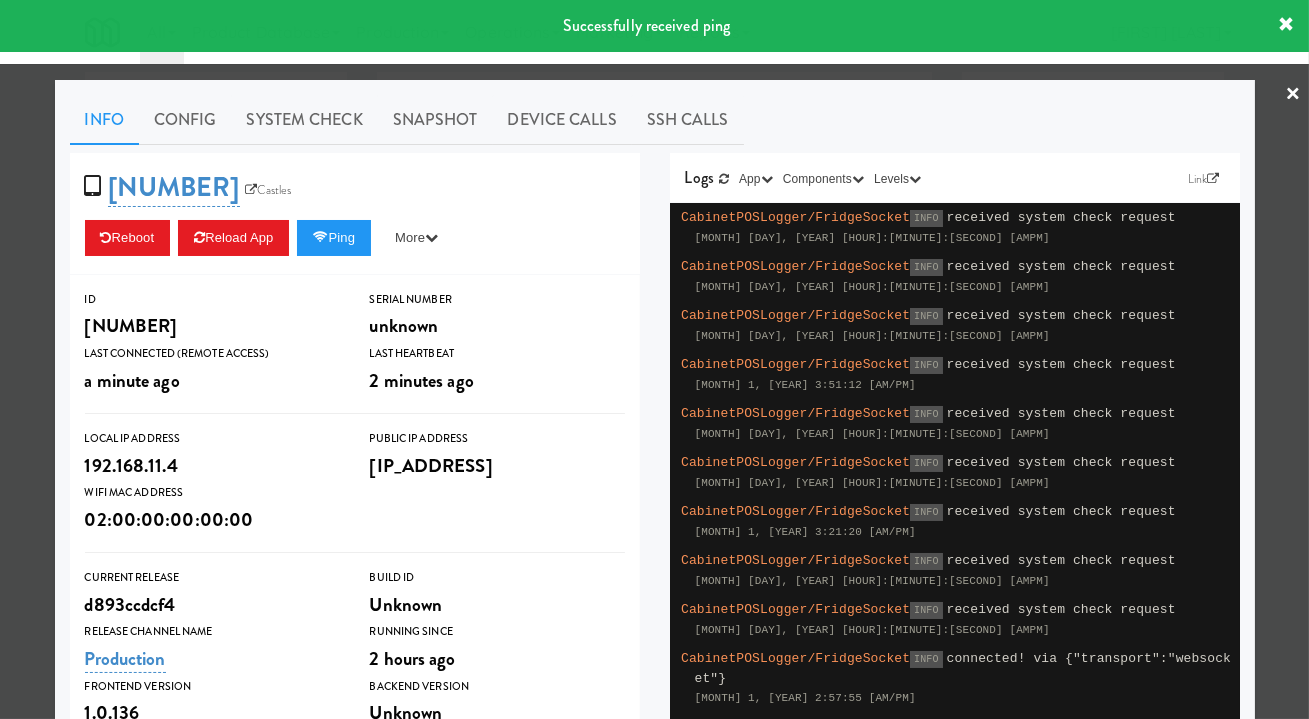 click at bounding box center (654, 359) 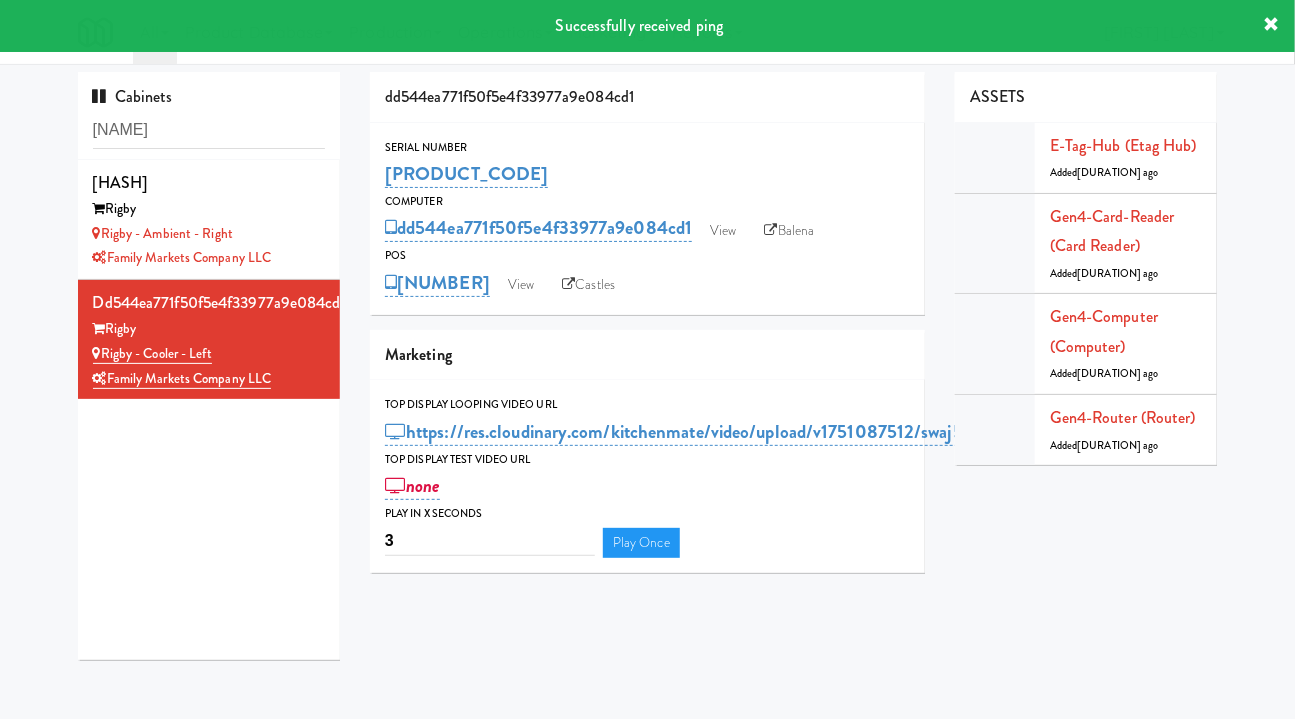 click on "[HASH] [PERSON_NAME] [LOCATION_NAME] [LOCATION_NAME] [COMPANY_NAME]" at bounding box center (209, 220) 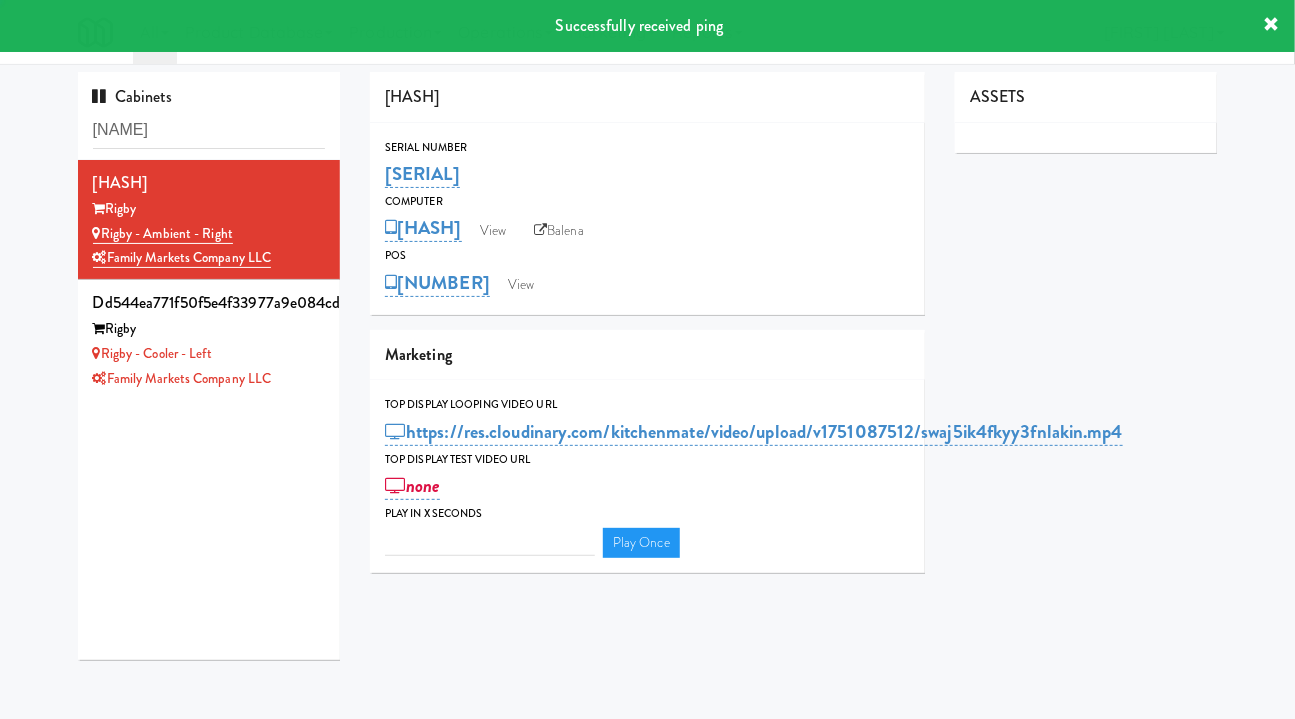 type on "3" 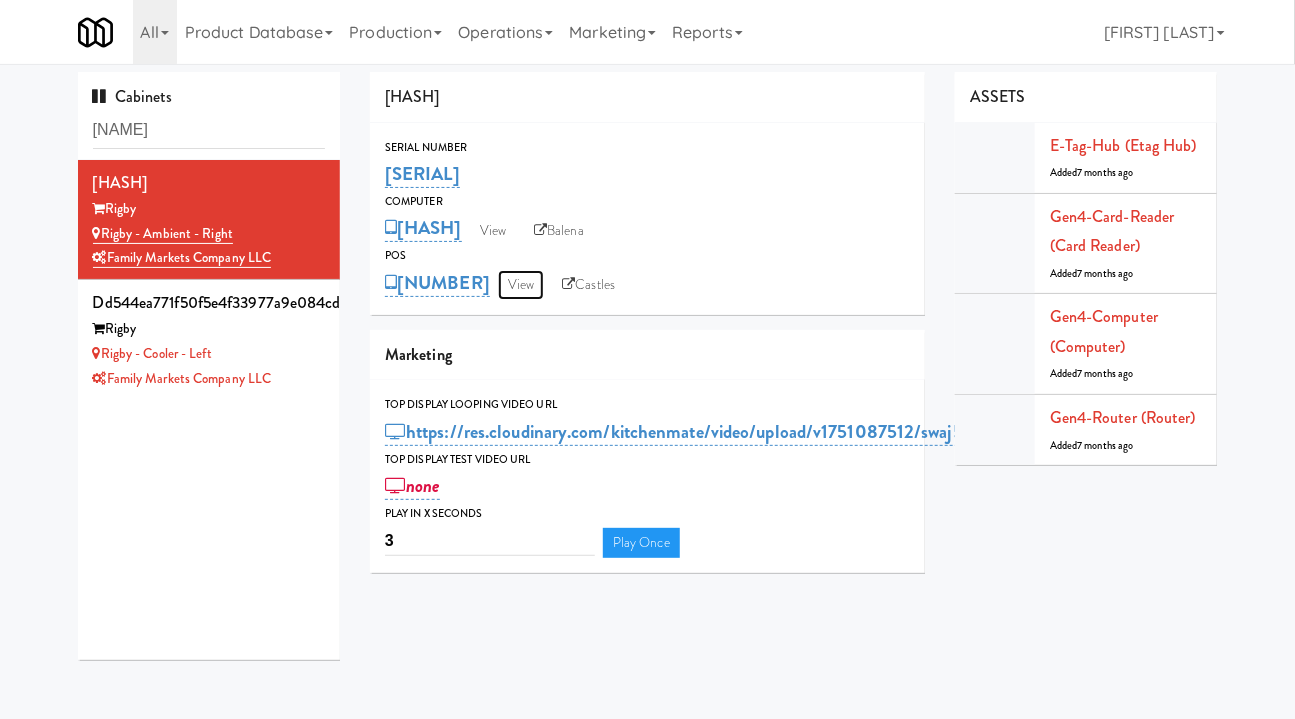 click on "View" at bounding box center (521, 285) 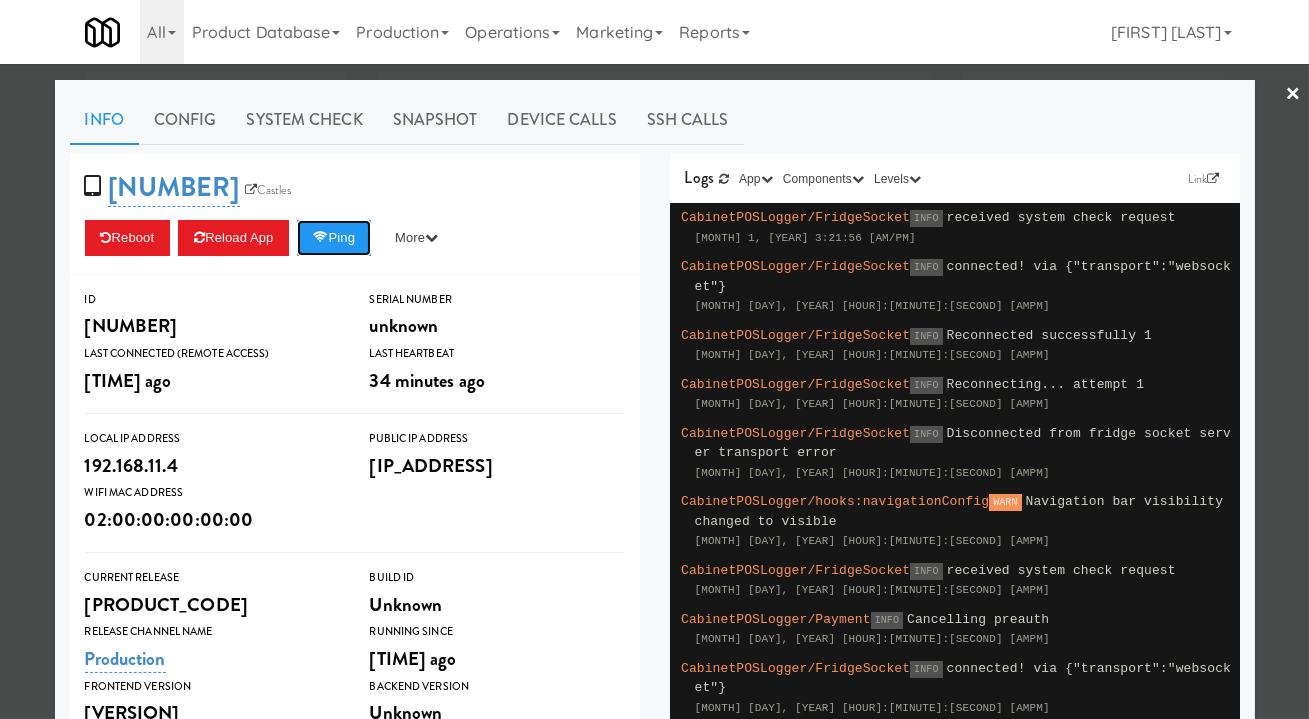 click on "Ping" at bounding box center [334, 238] 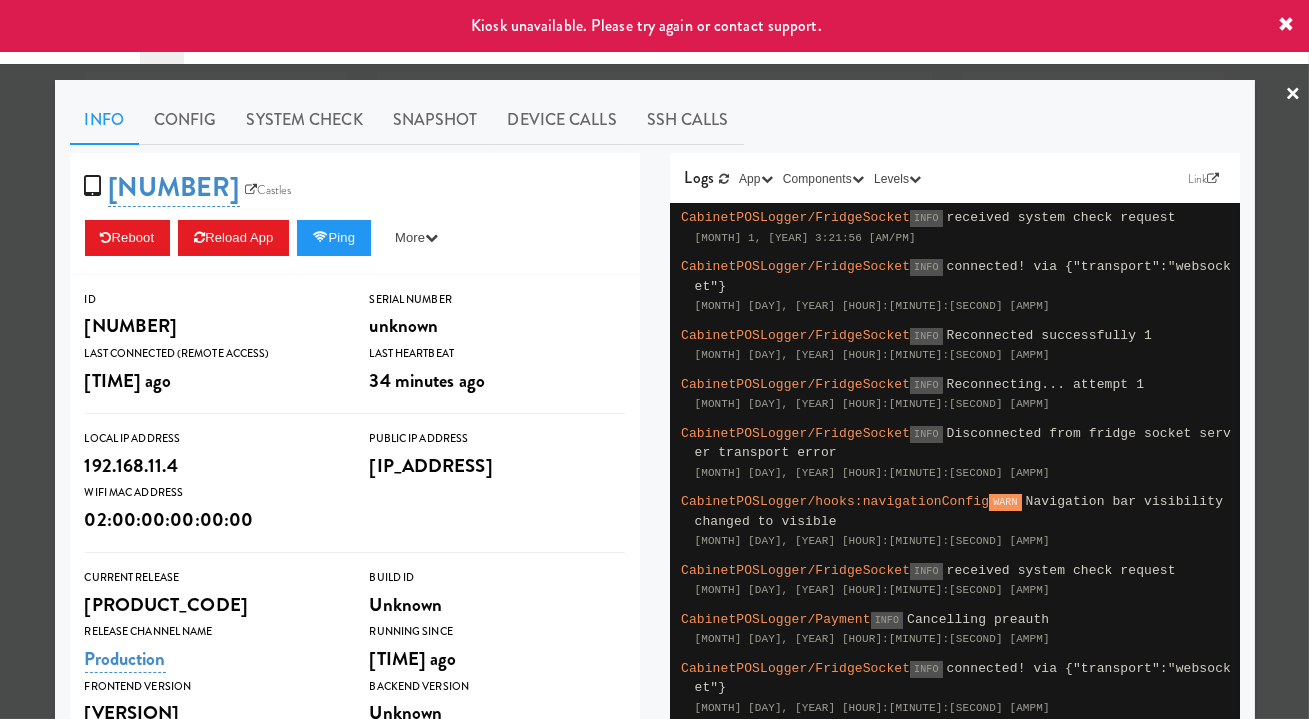 click at bounding box center [654, 359] 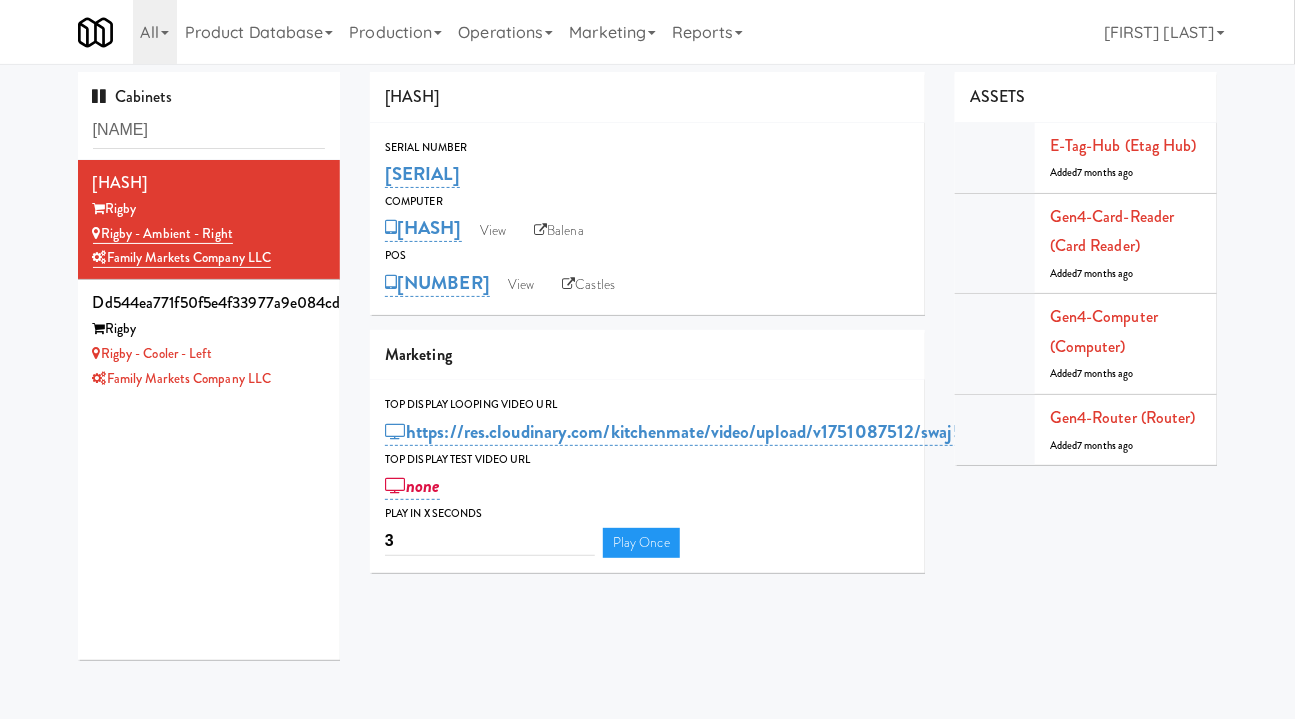 click on "Rigby - Cooler - Left" at bounding box center (209, 354) 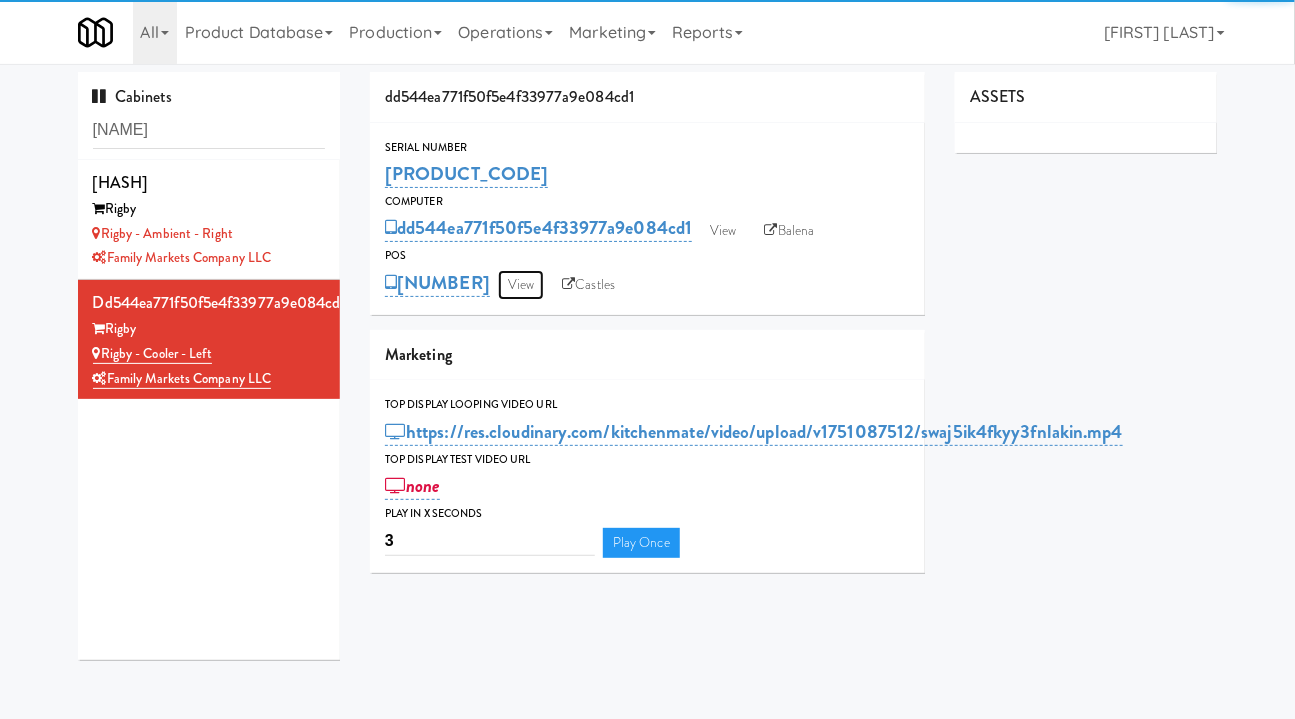 click on "View" at bounding box center (521, 285) 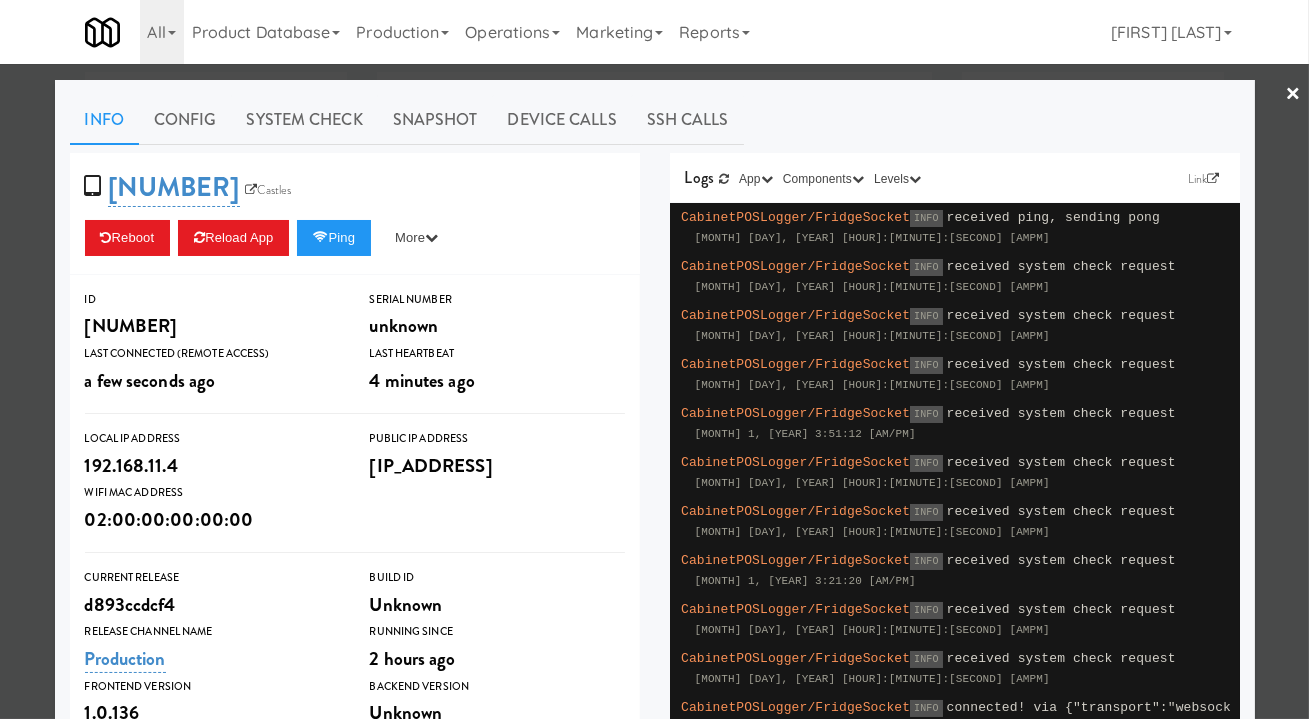 click at bounding box center (654, 359) 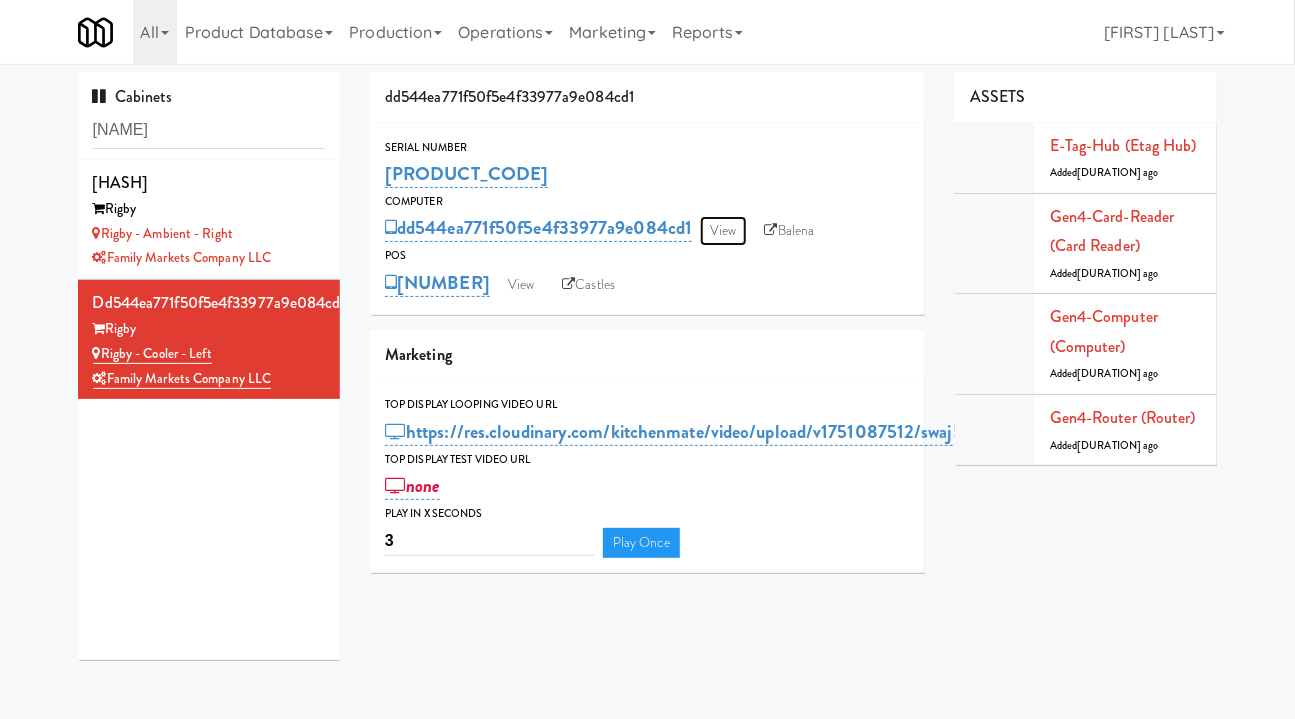 click on "View" at bounding box center (723, 231) 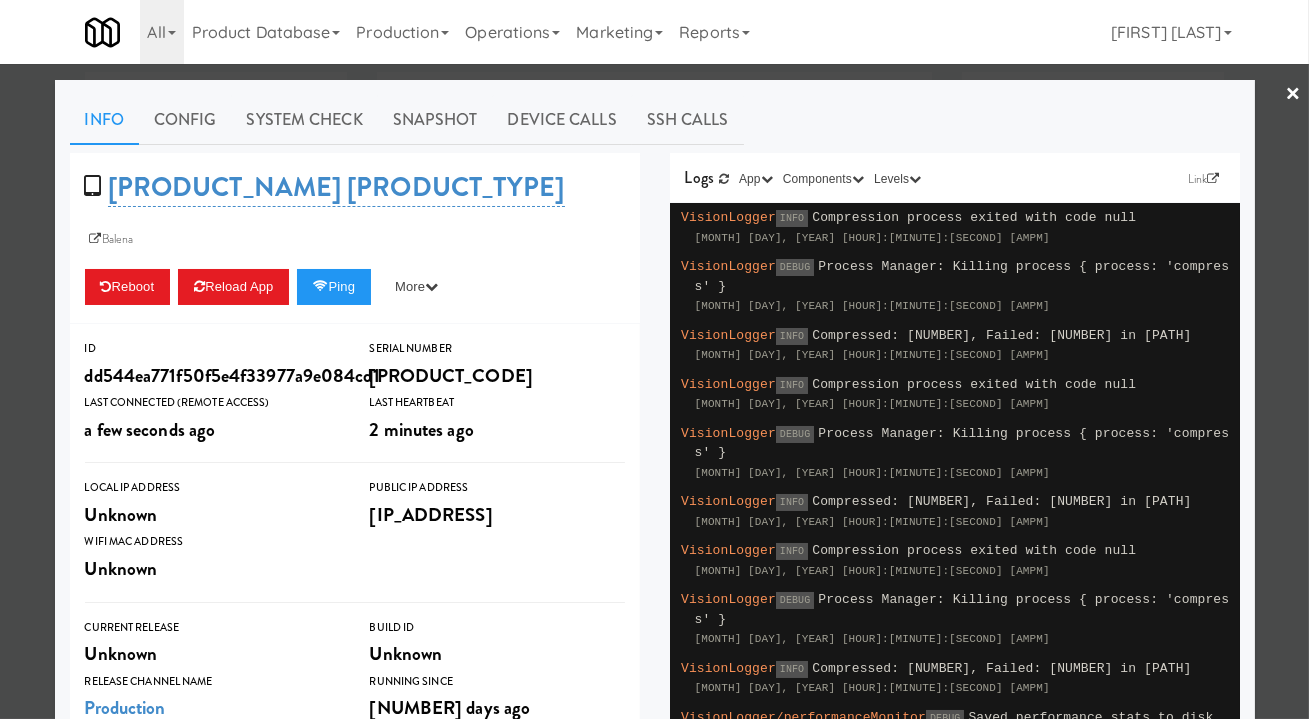 click at bounding box center (654, 359) 